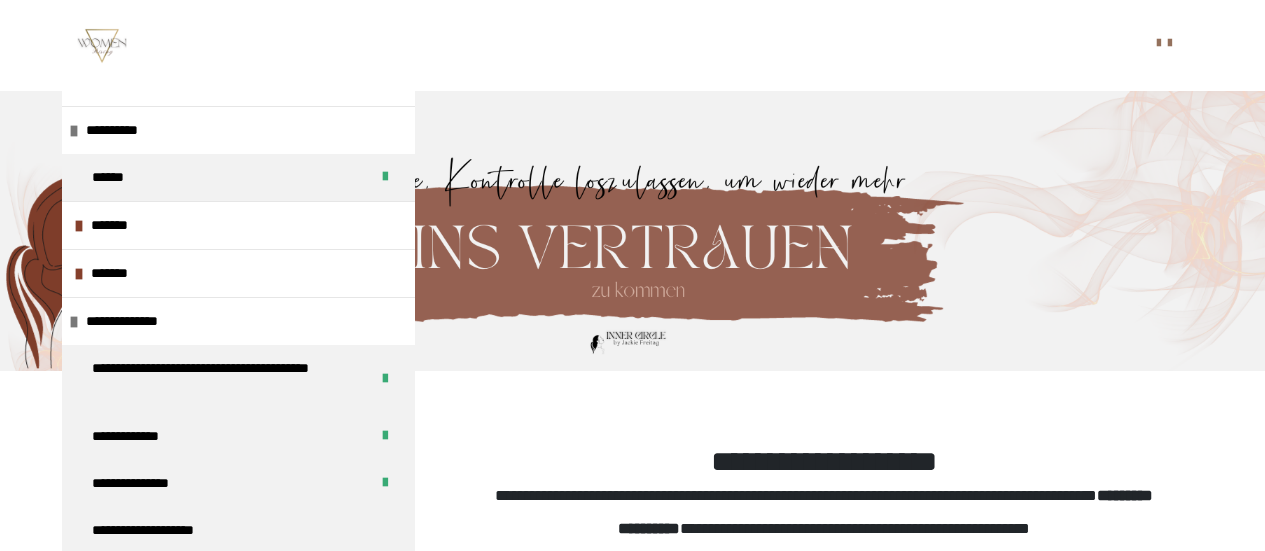 scroll, scrollTop: 737, scrollLeft: 0, axis: vertical 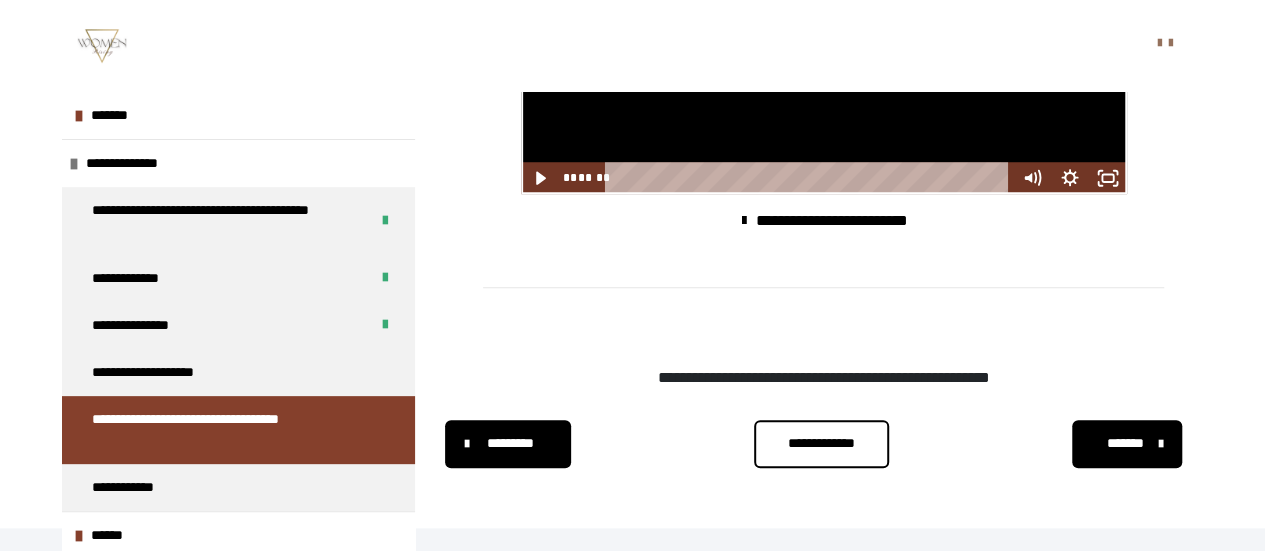 click on "**********" at bounding box center [821, 443] 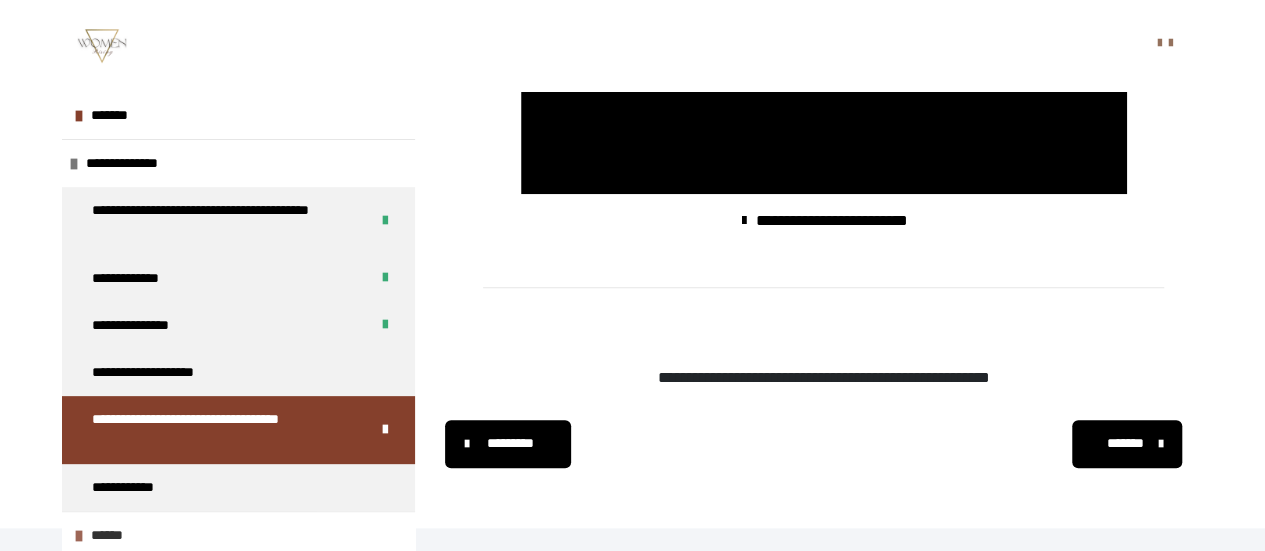 click on "******" at bounding box center [115, 535] 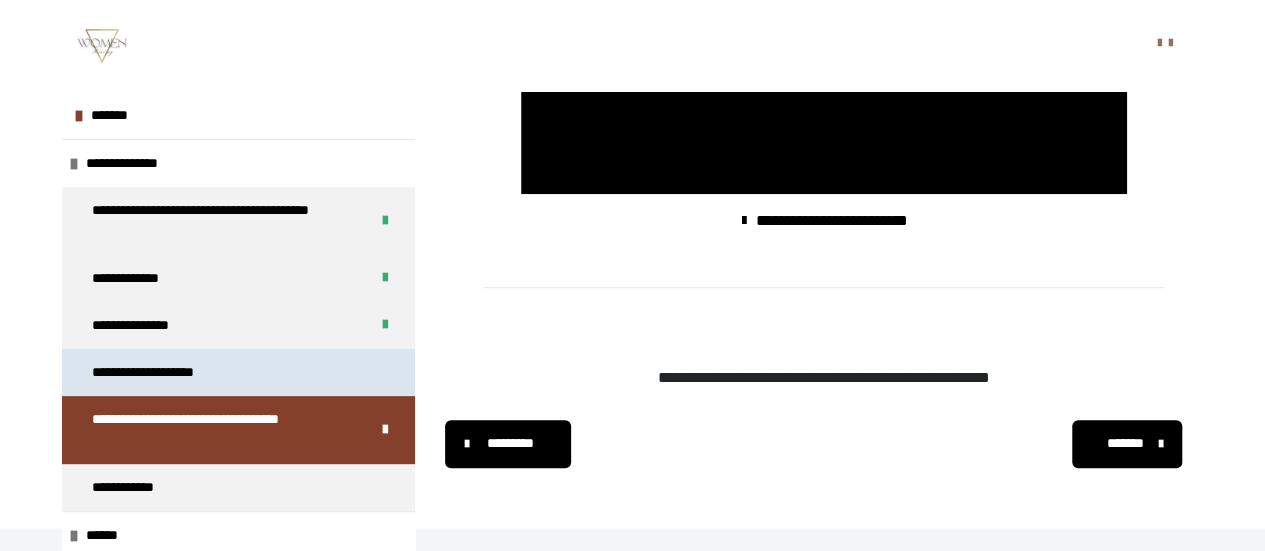 scroll, scrollTop: 206, scrollLeft: 0, axis: vertical 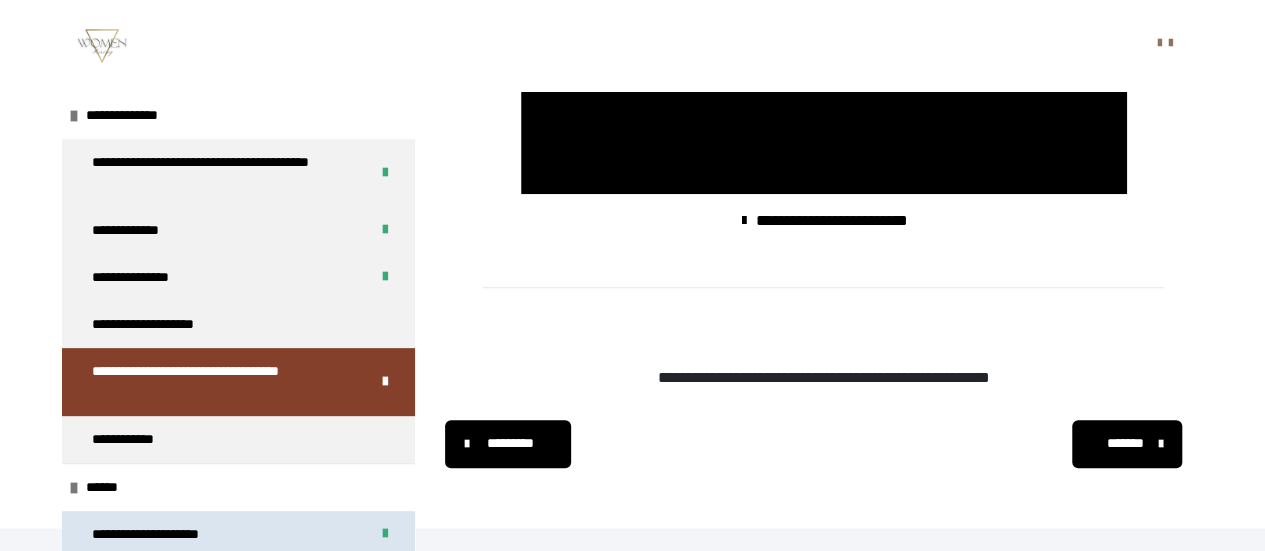 click on "**********" at bounding box center [179, 534] 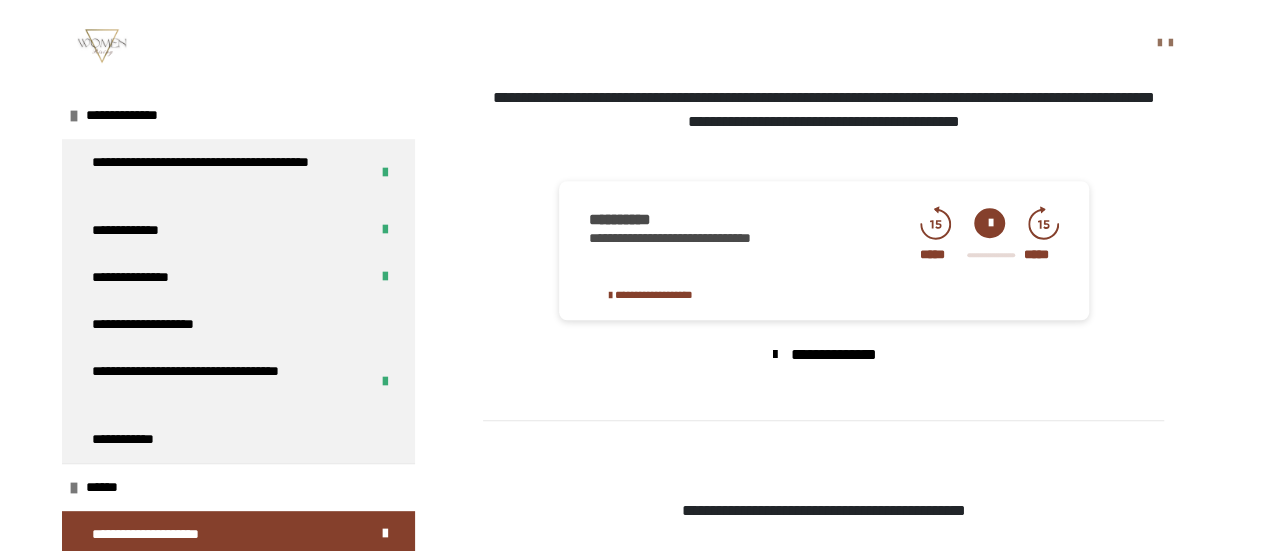 scroll, scrollTop: 787, scrollLeft: 0, axis: vertical 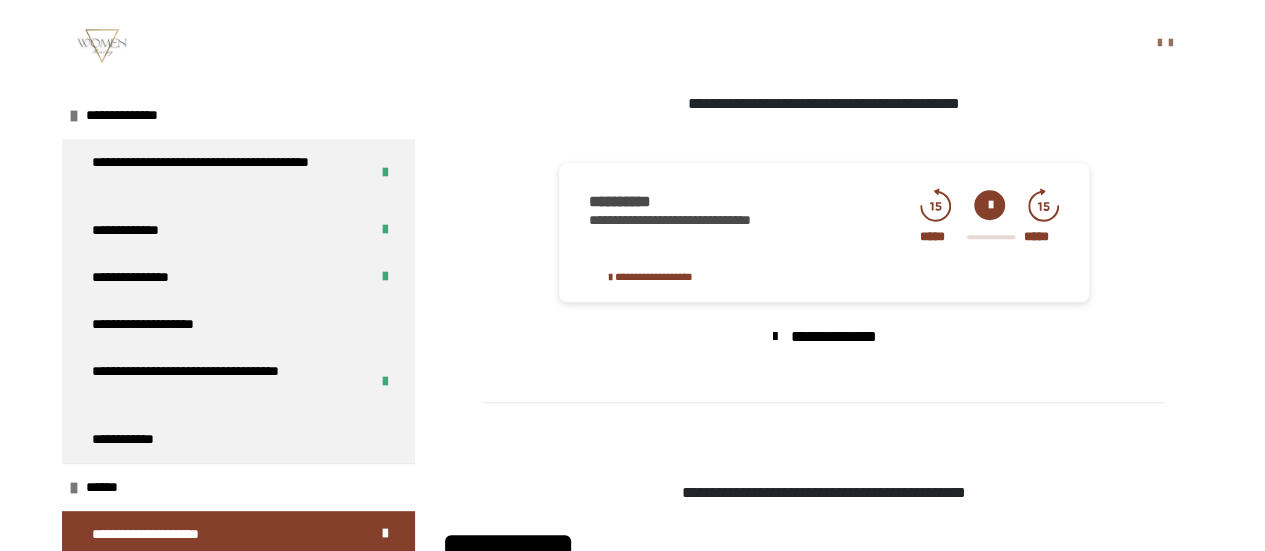 click at bounding box center [989, 205] 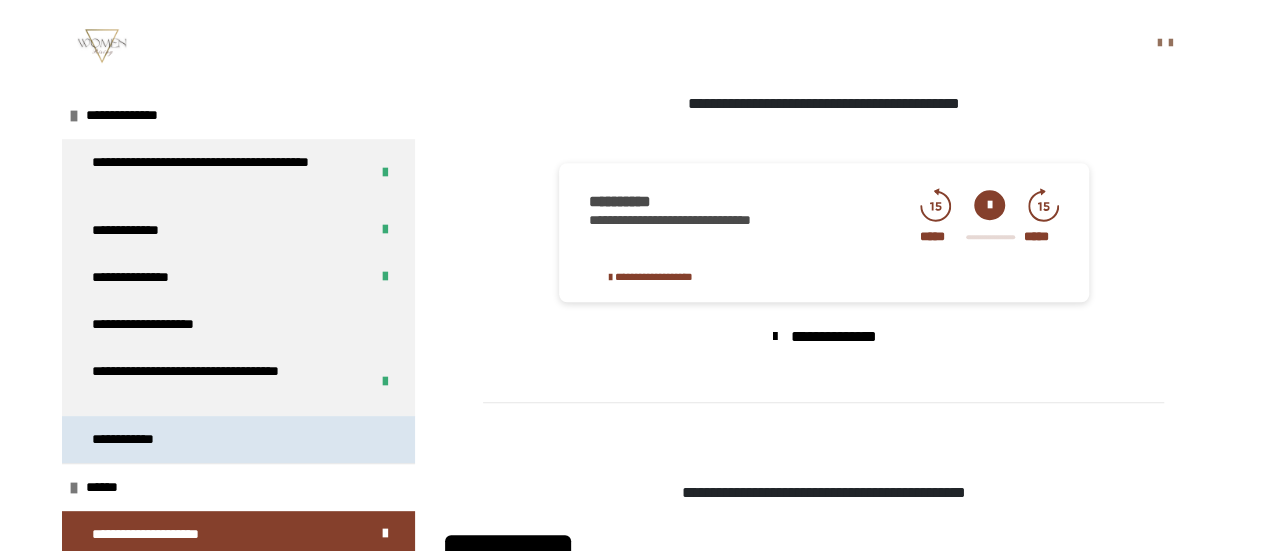 click on "**********" at bounding box center [238, 439] 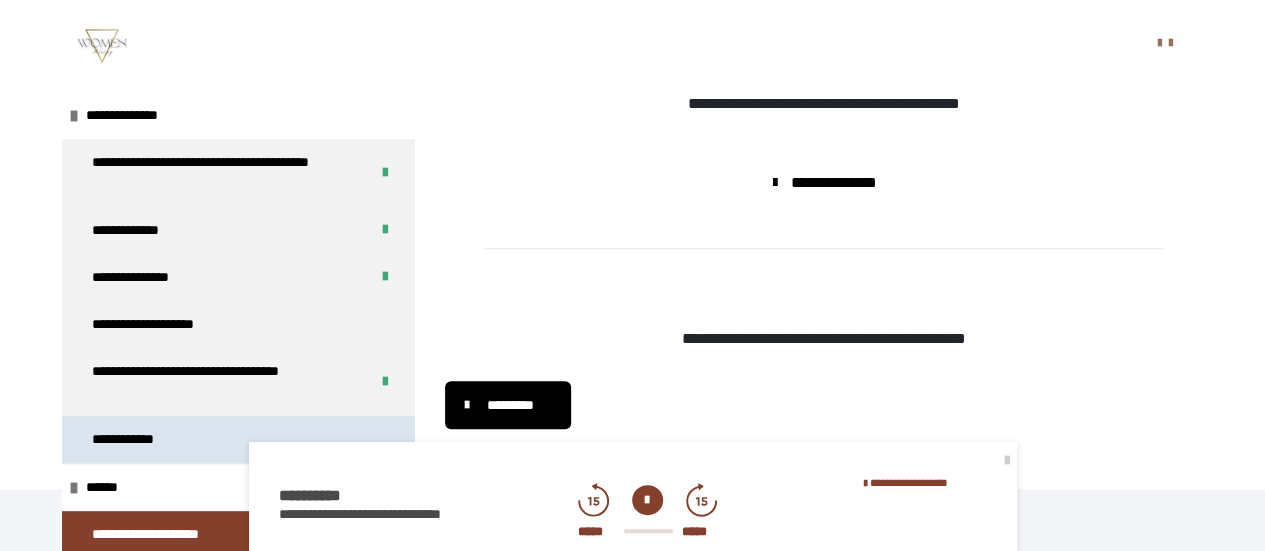 scroll, scrollTop: 361, scrollLeft: 0, axis: vertical 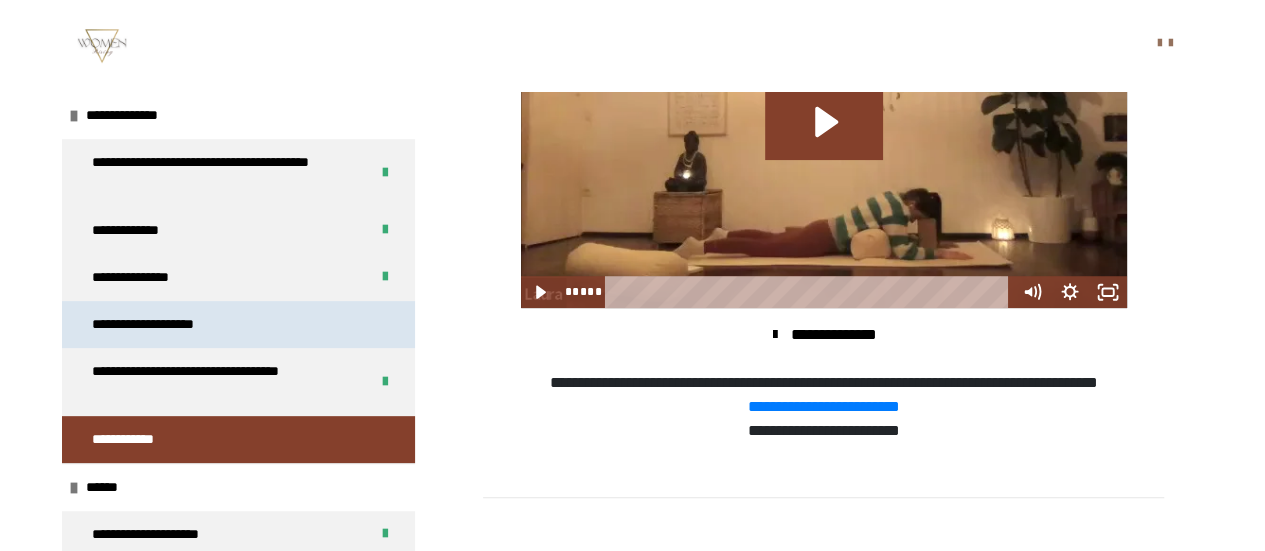 click on "**********" at bounding box center (175, 324) 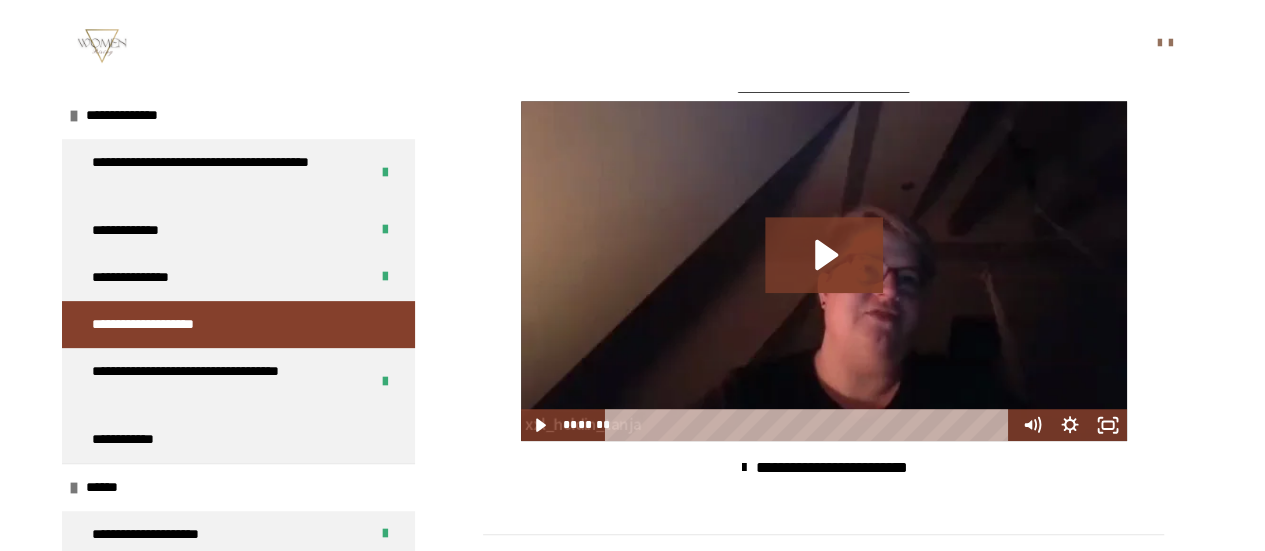 scroll, scrollTop: 492, scrollLeft: 0, axis: vertical 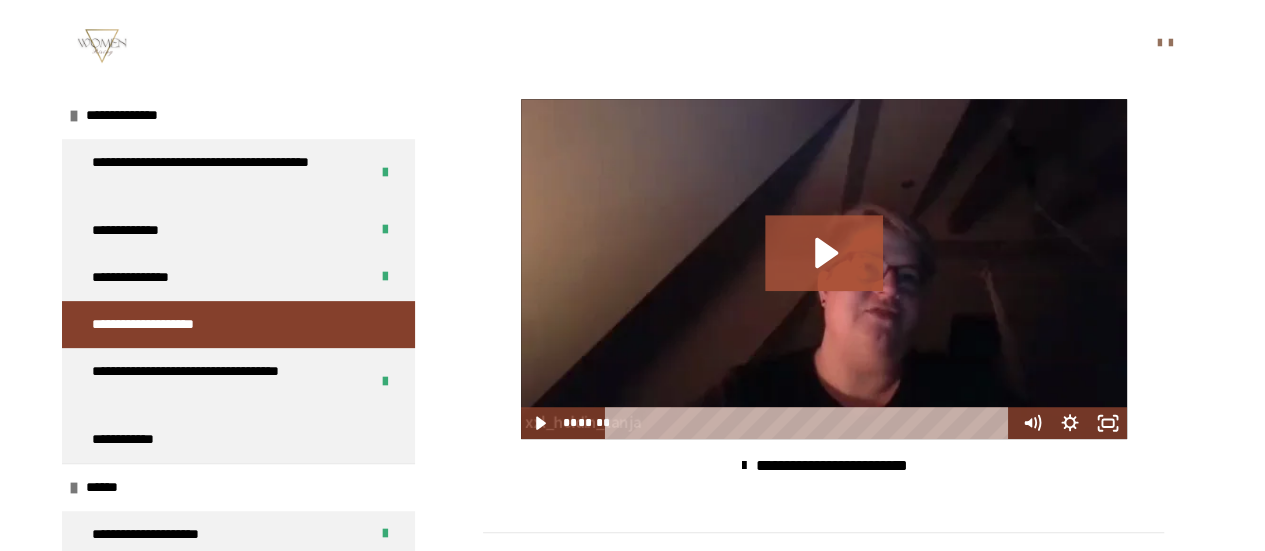 click 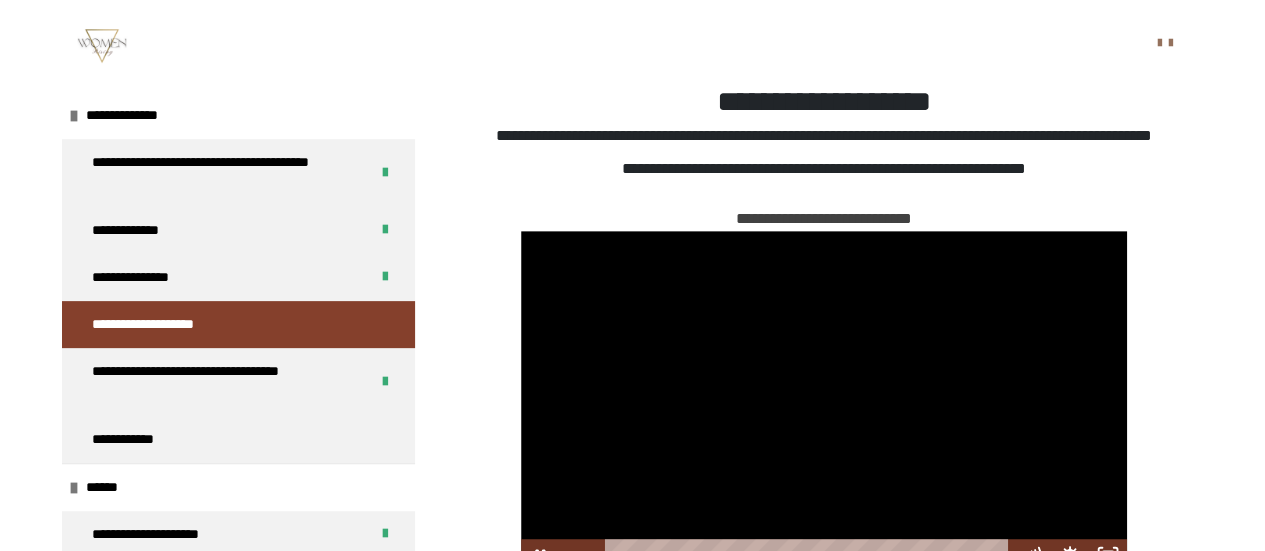 scroll, scrollTop: 285, scrollLeft: 0, axis: vertical 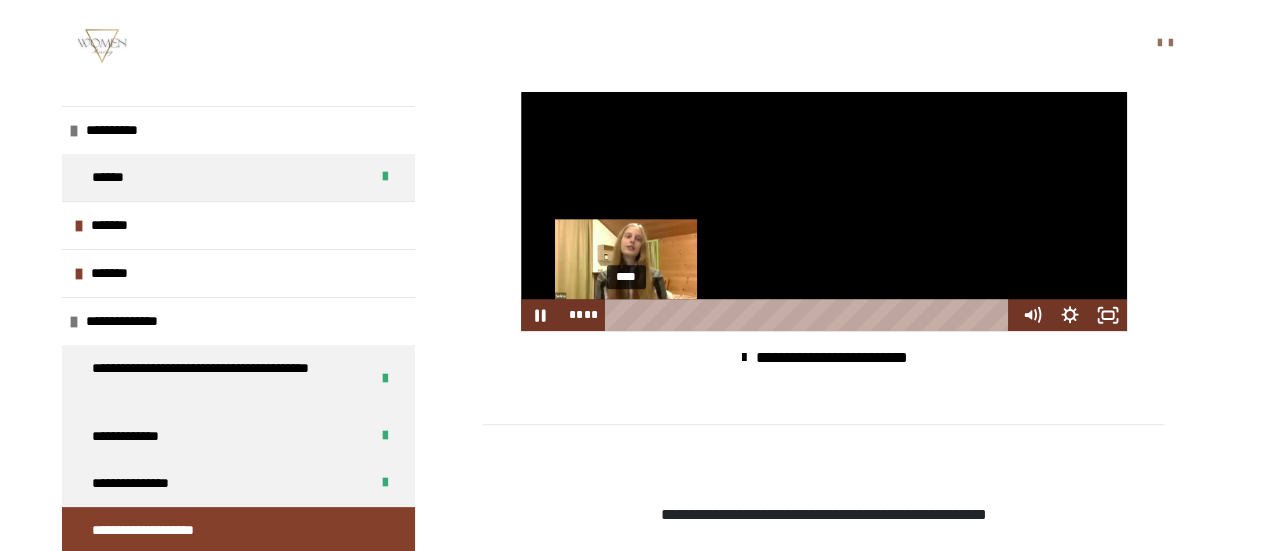 click on "****" at bounding box center (809, 315) 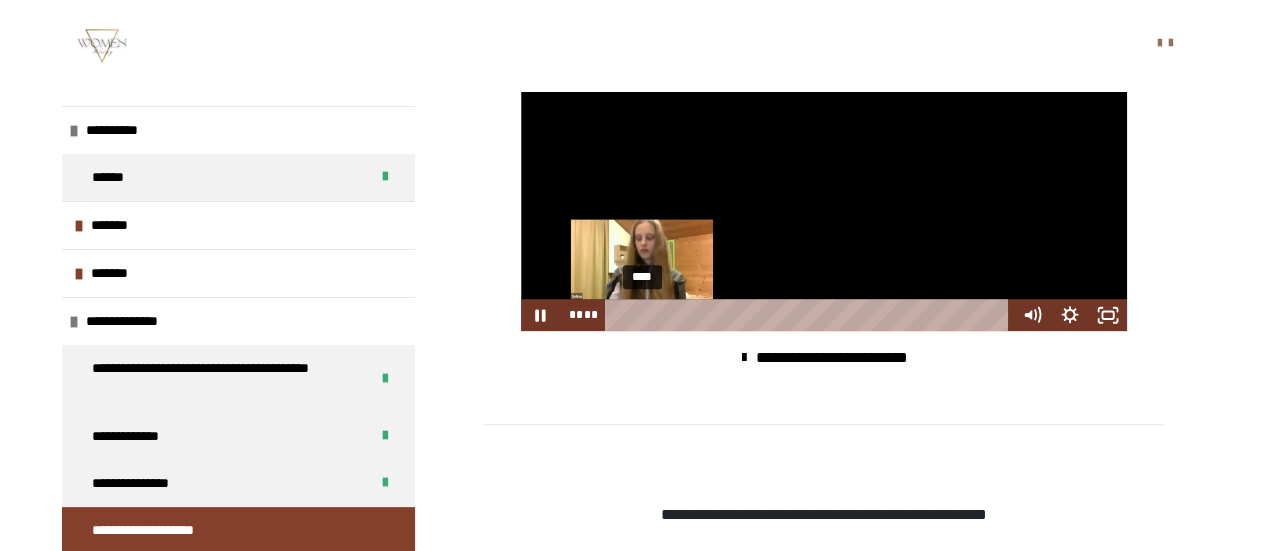 click on "****" at bounding box center [809, 315] 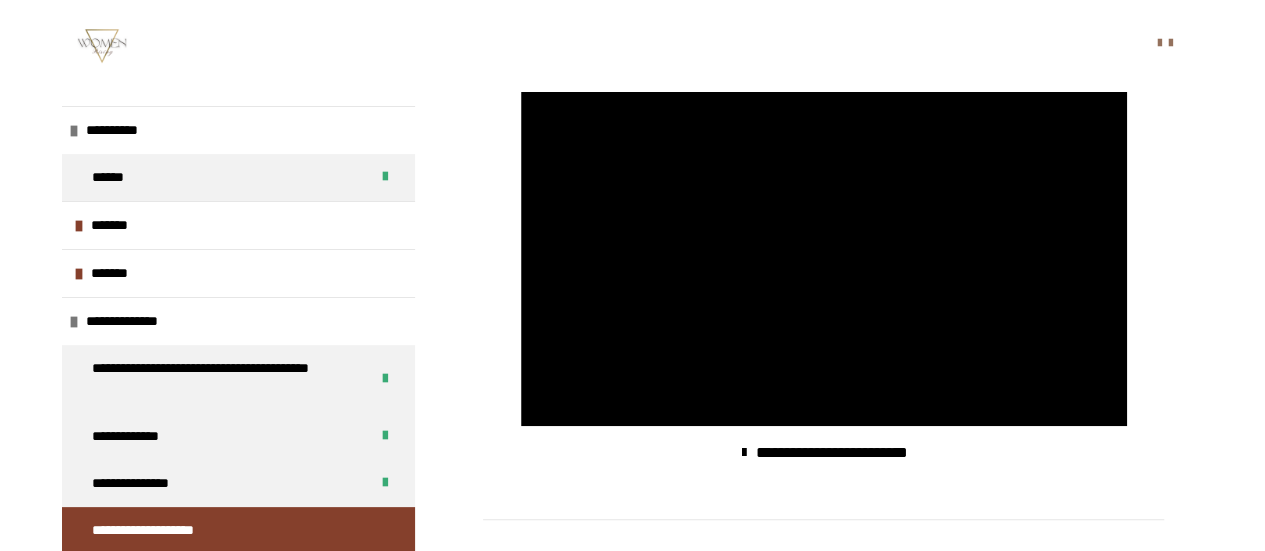 scroll, scrollTop: 501, scrollLeft: 0, axis: vertical 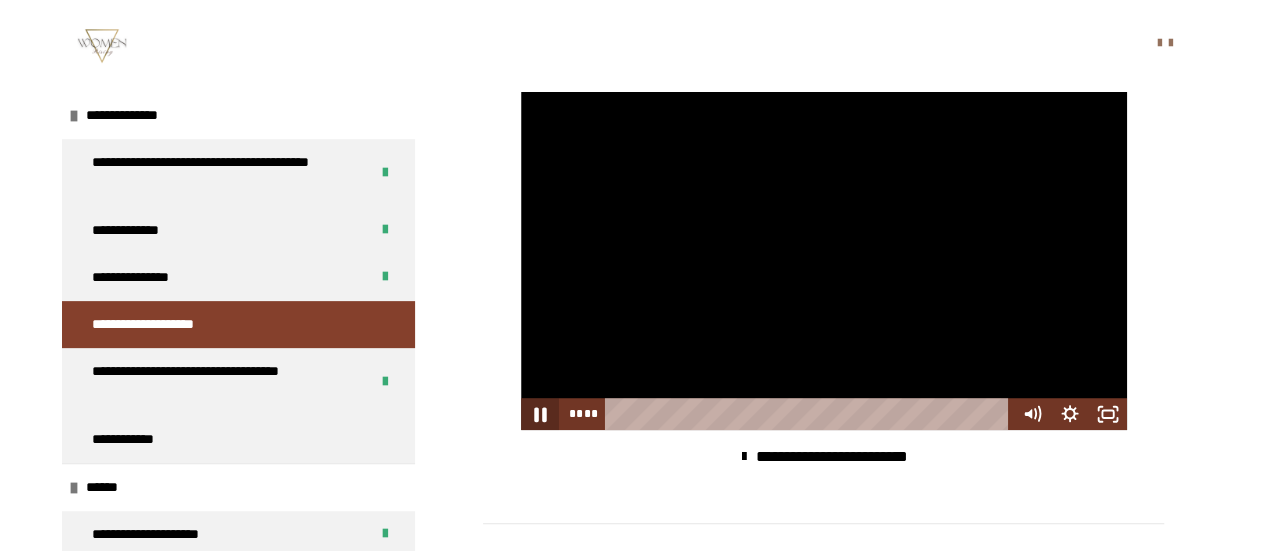 click 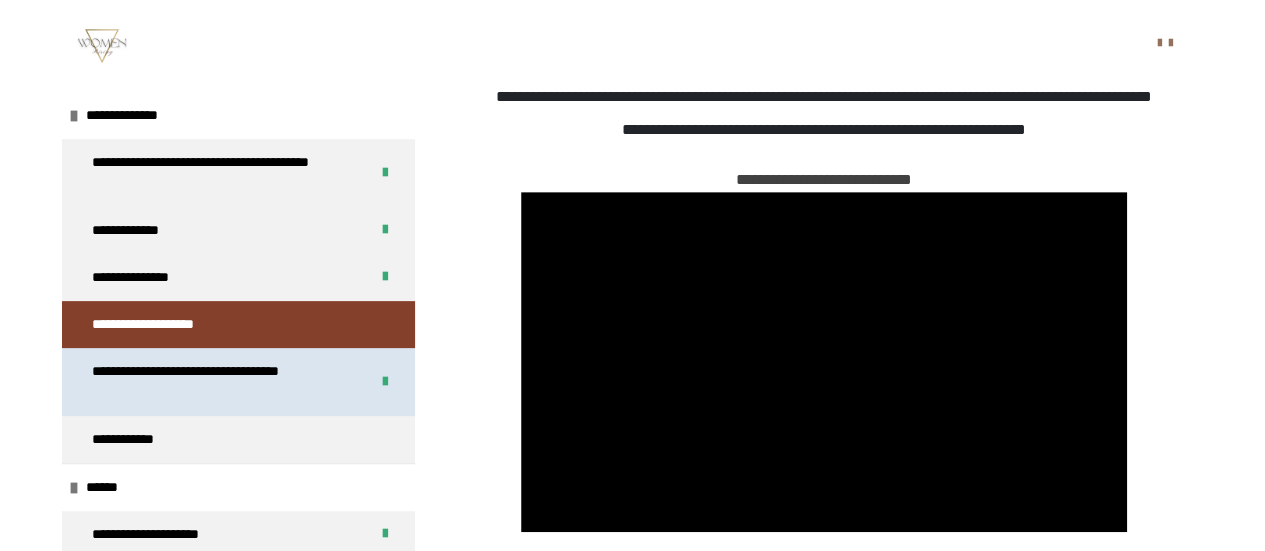 scroll, scrollTop: 396, scrollLeft: 0, axis: vertical 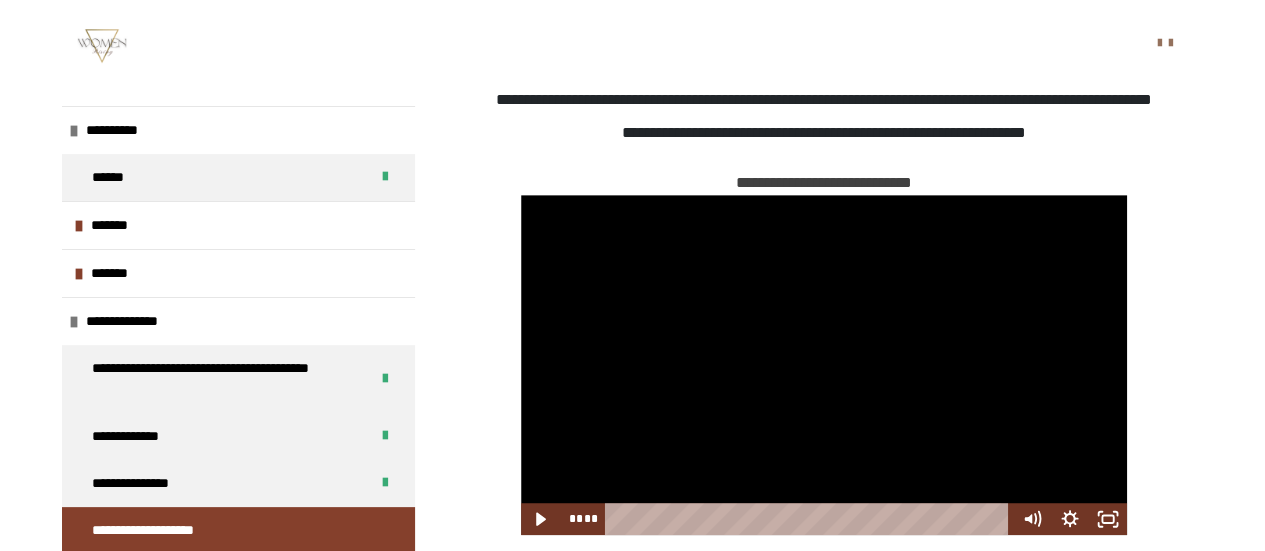 click on "**********" at bounding box center (632, 282) 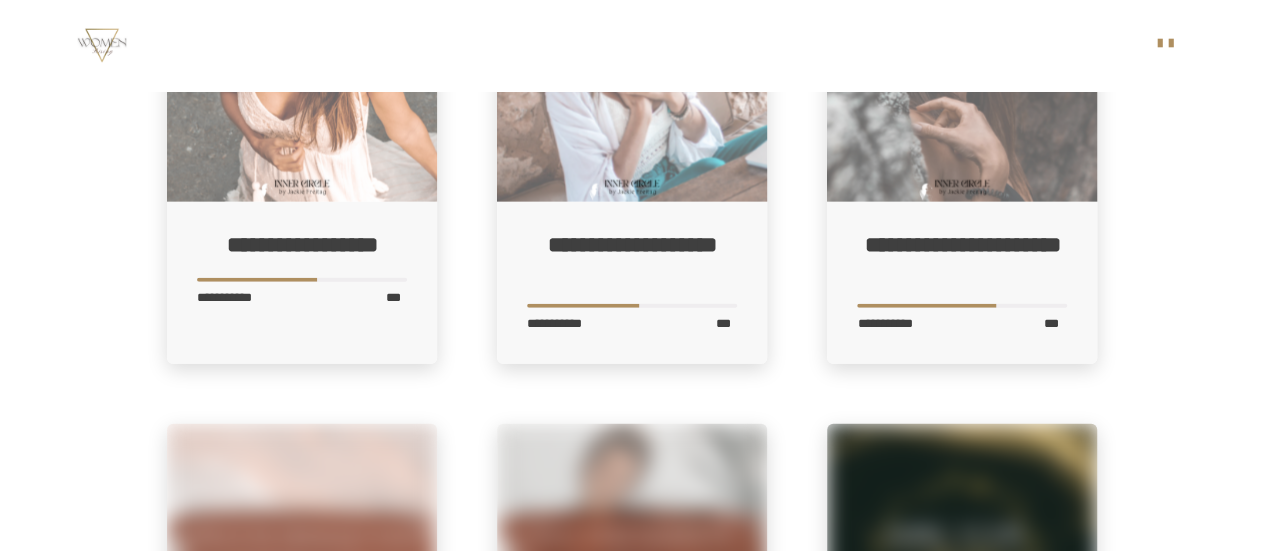 scroll, scrollTop: 2440, scrollLeft: 0, axis: vertical 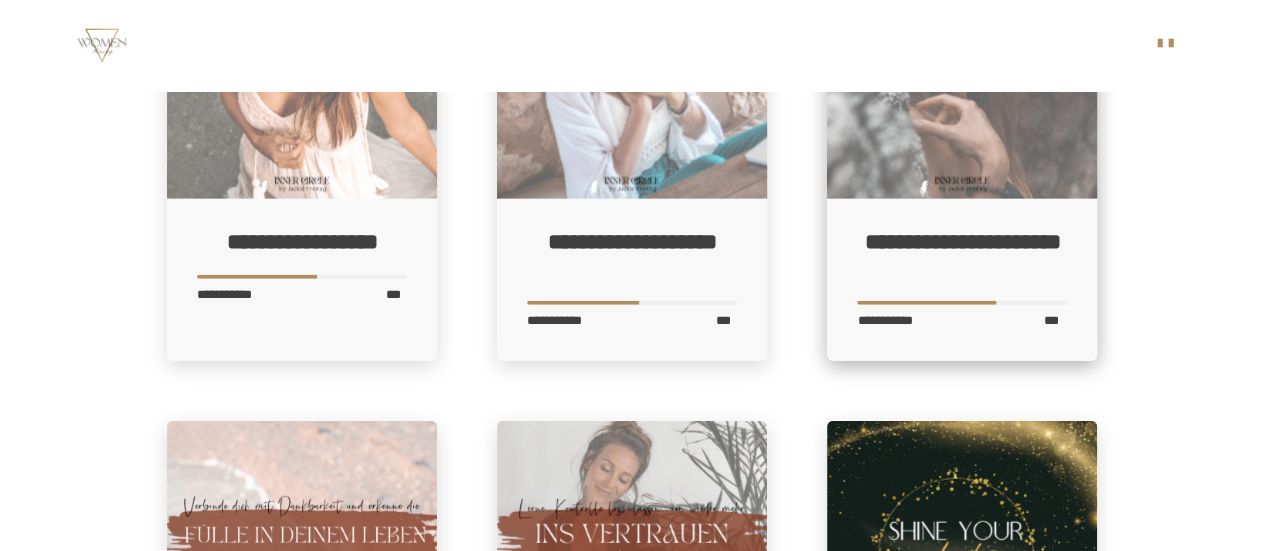 click at bounding box center [962, 64] 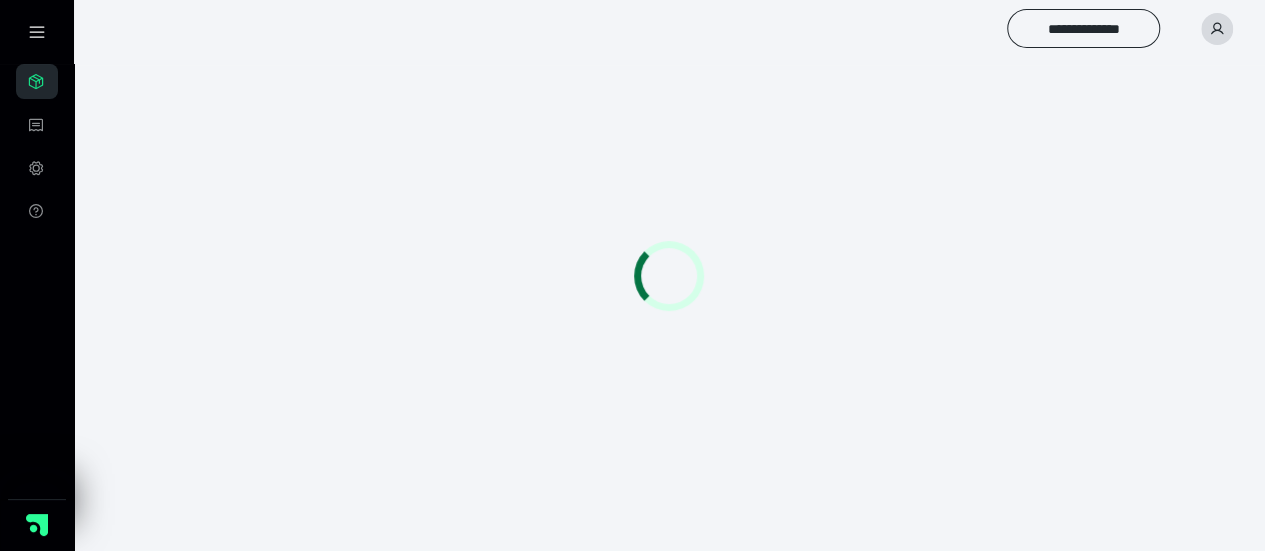 scroll, scrollTop: 56, scrollLeft: 0, axis: vertical 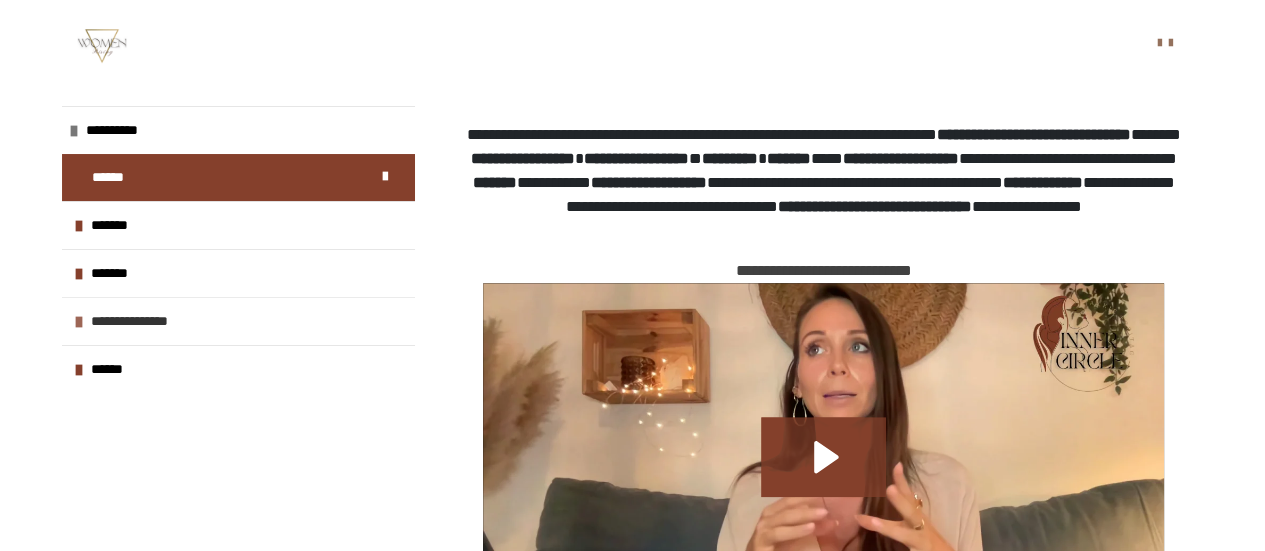 click on "**********" at bounding box center [159, 321] 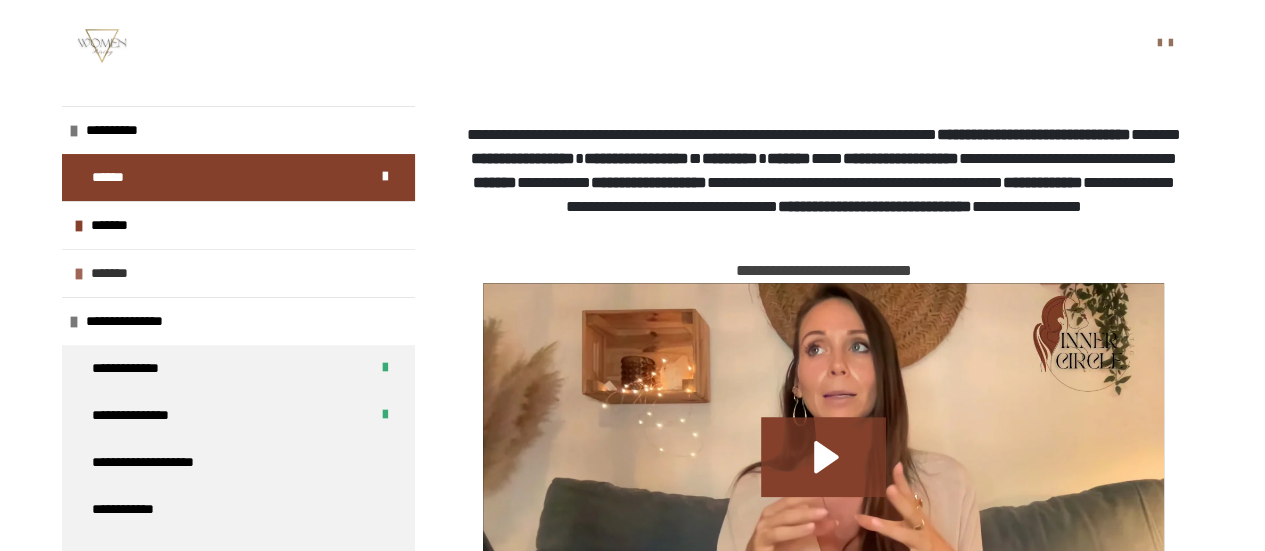 scroll, scrollTop: 158, scrollLeft: 0, axis: vertical 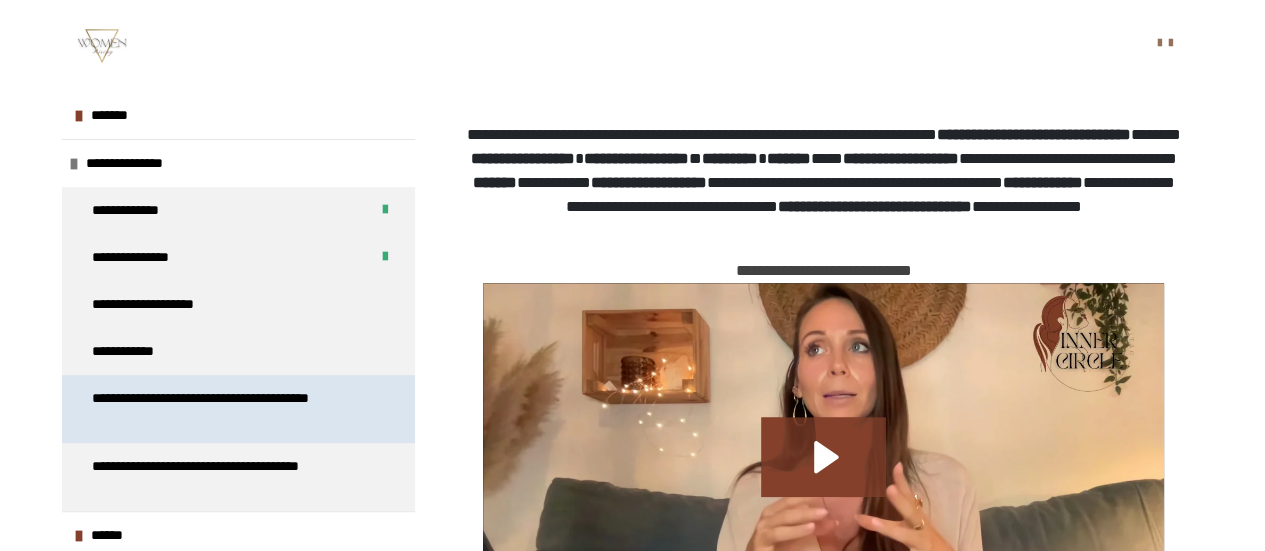 click on "**********" at bounding box center [223, 409] 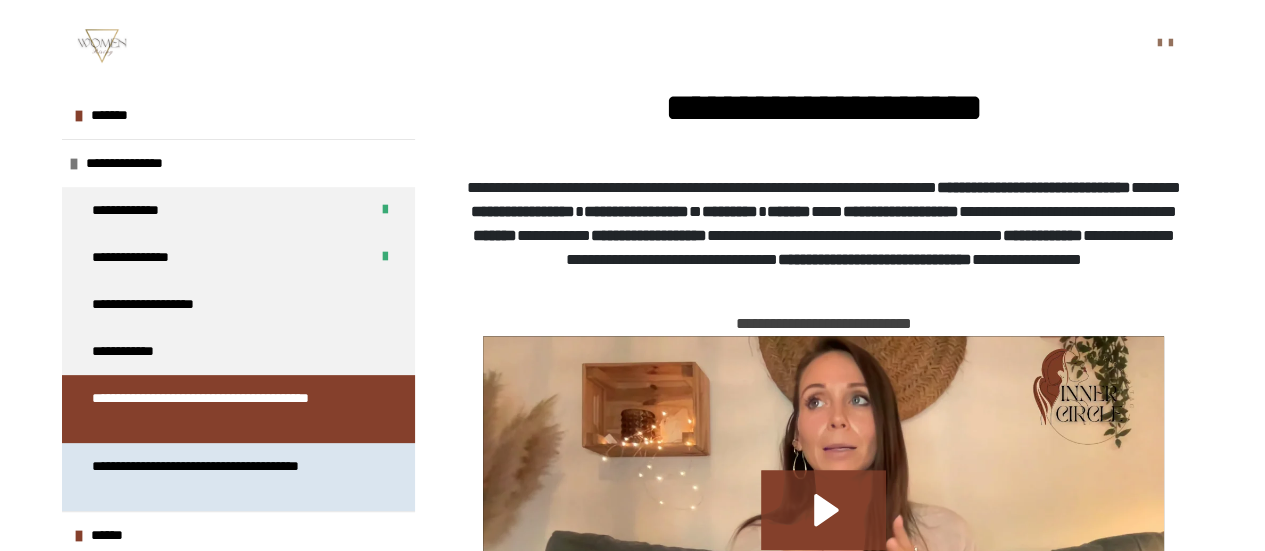 click on "**********" at bounding box center [223, 477] 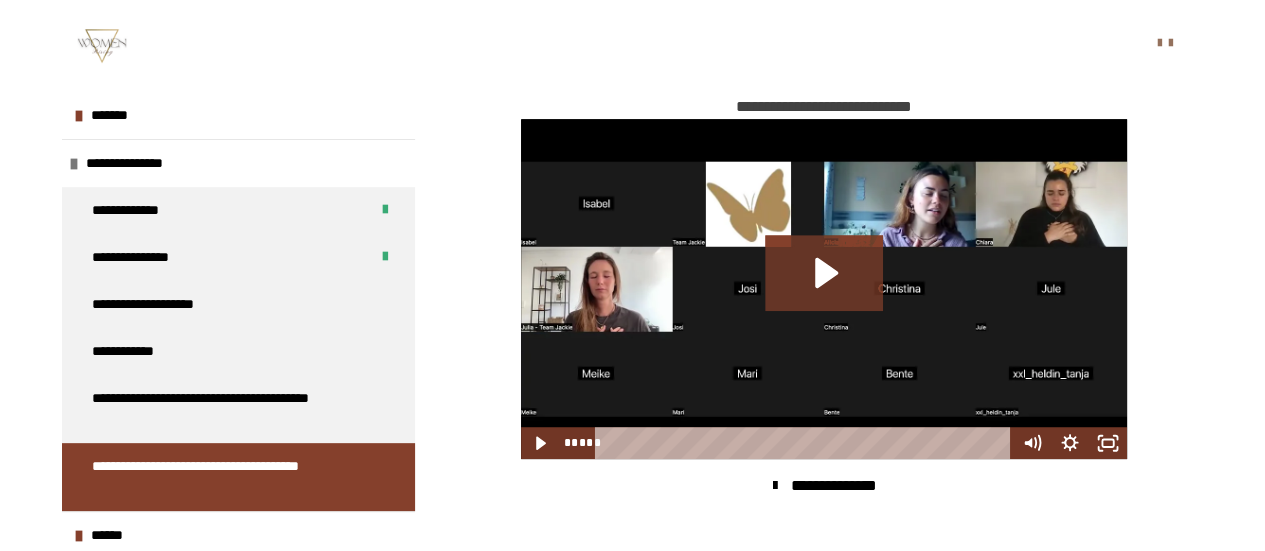 scroll, scrollTop: 502, scrollLeft: 0, axis: vertical 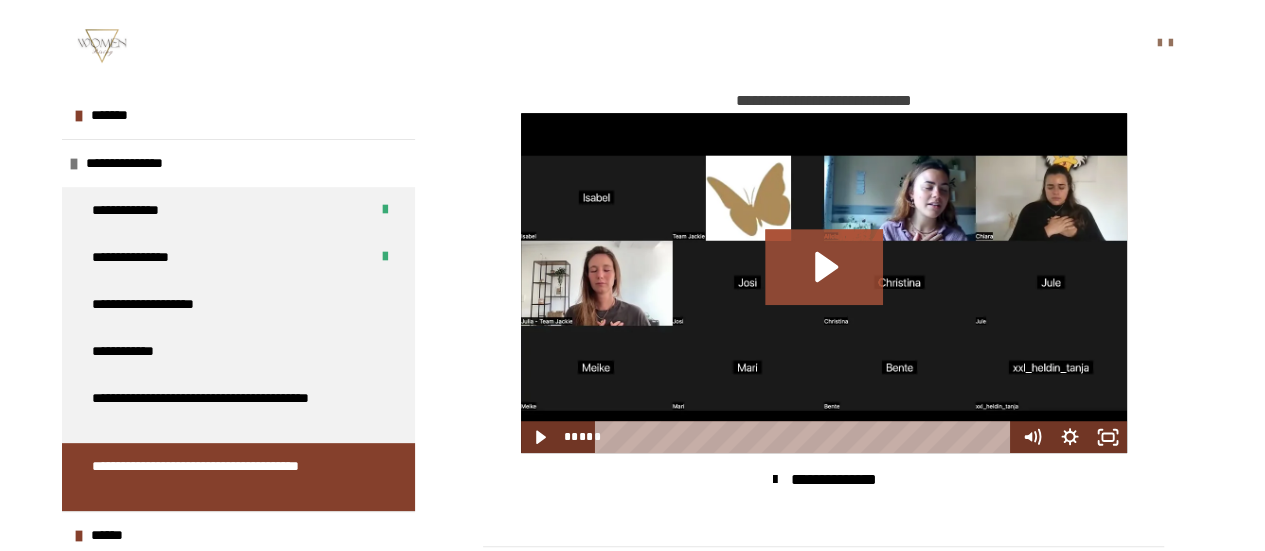 click 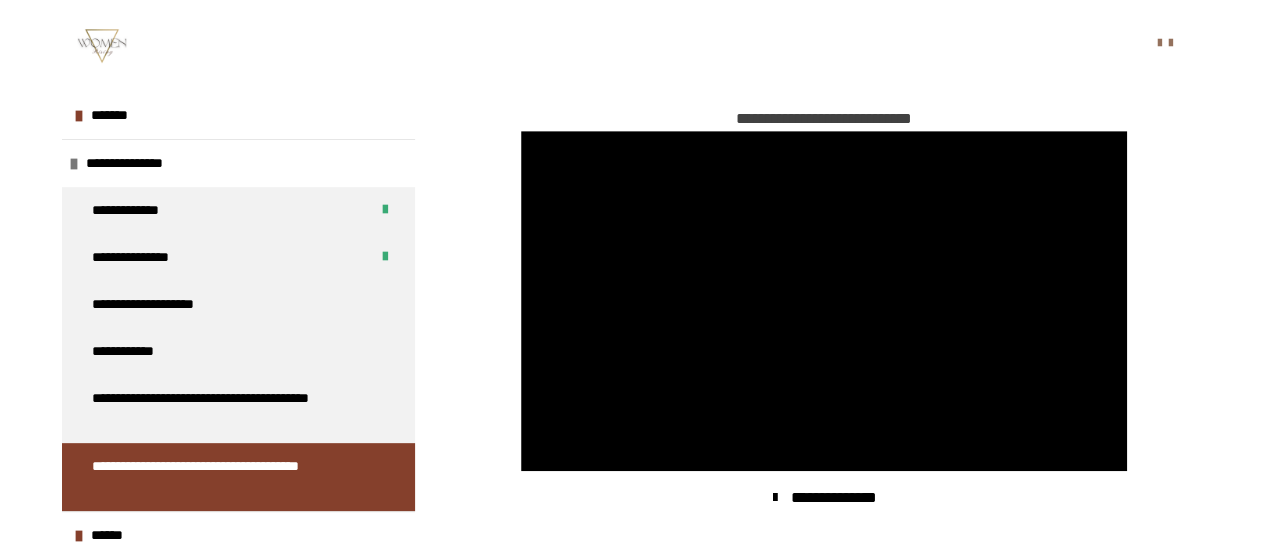 scroll, scrollTop: 482, scrollLeft: 0, axis: vertical 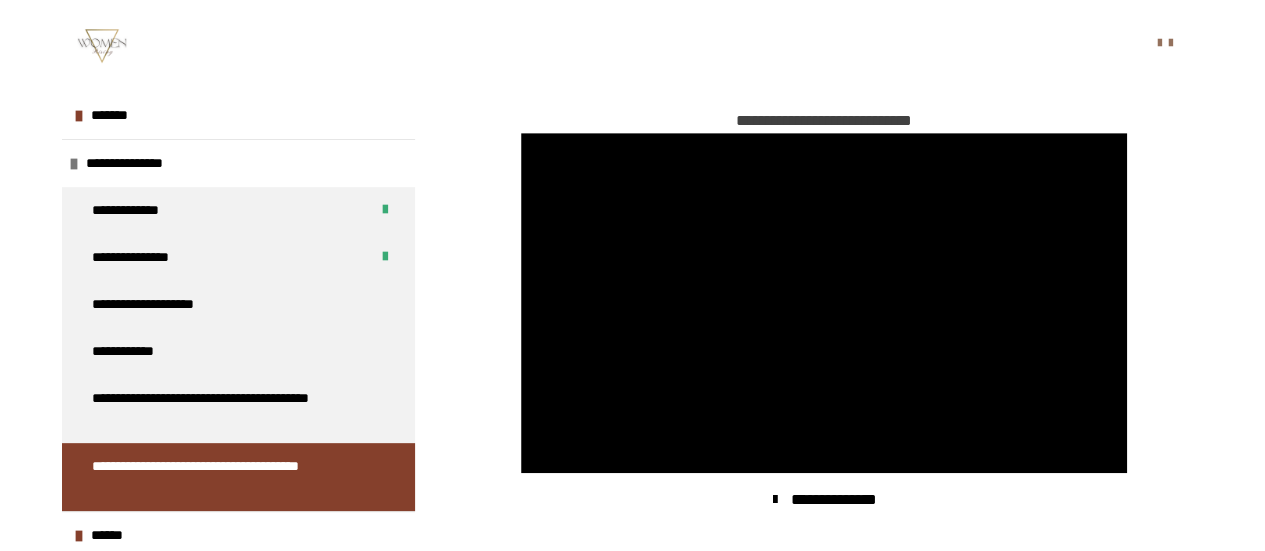 type 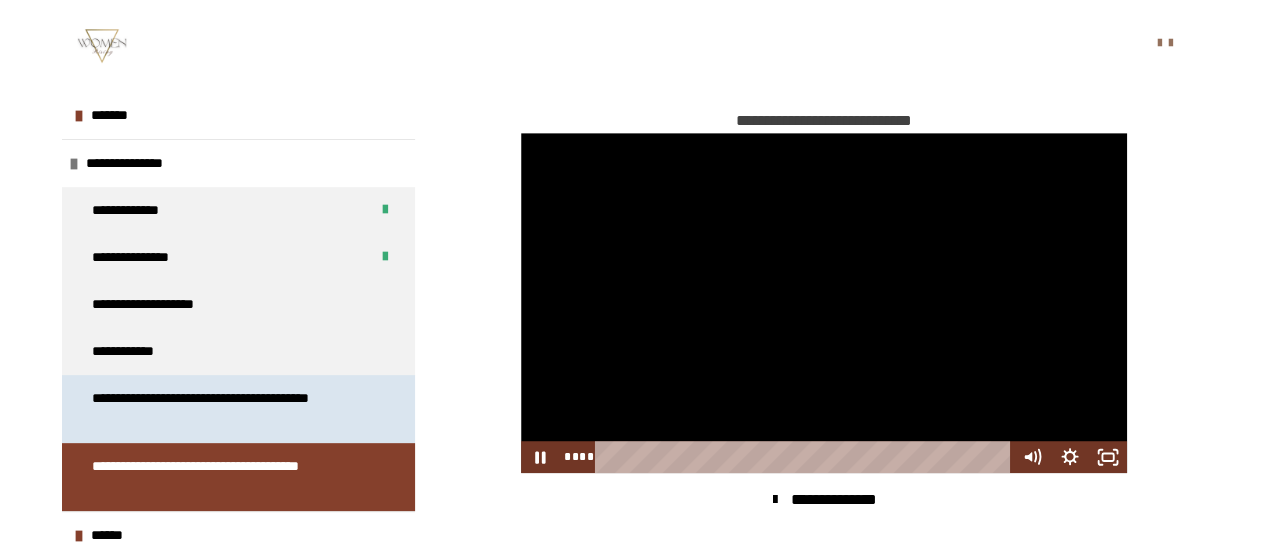 click on "**********" at bounding box center [223, 409] 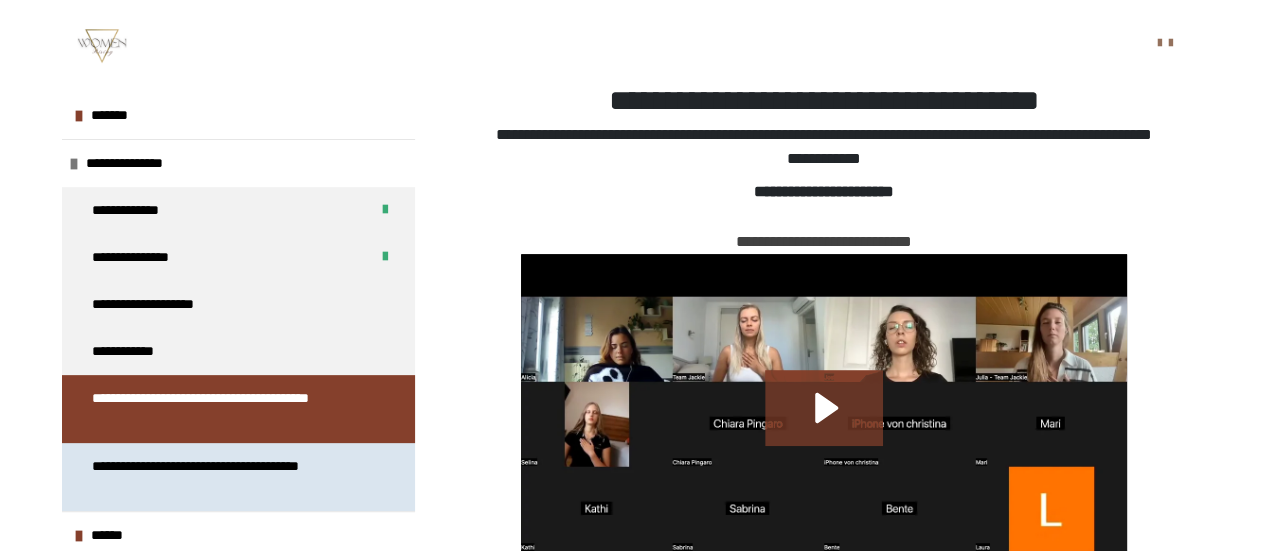 click on "**********" at bounding box center (223, 477) 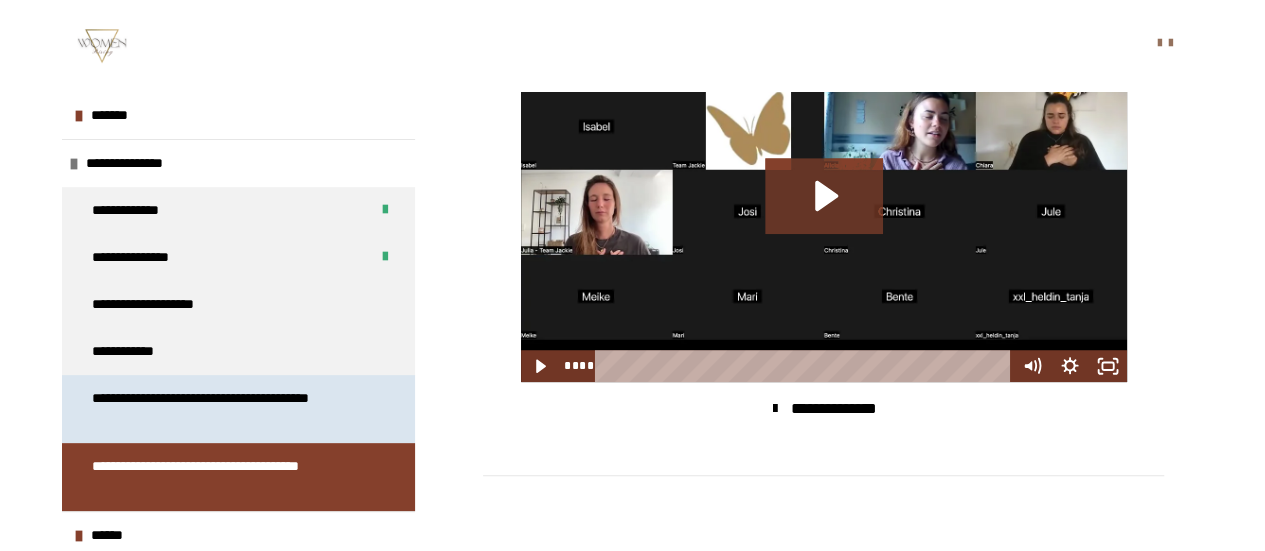 scroll, scrollTop: 782, scrollLeft: 0, axis: vertical 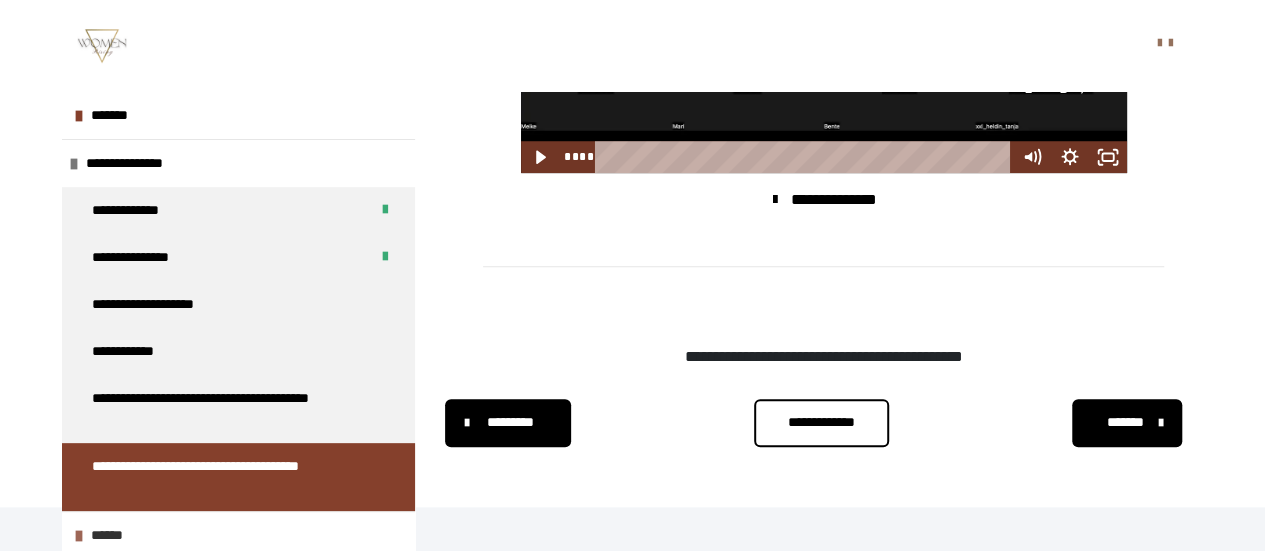 click on "******" at bounding box center [115, 535] 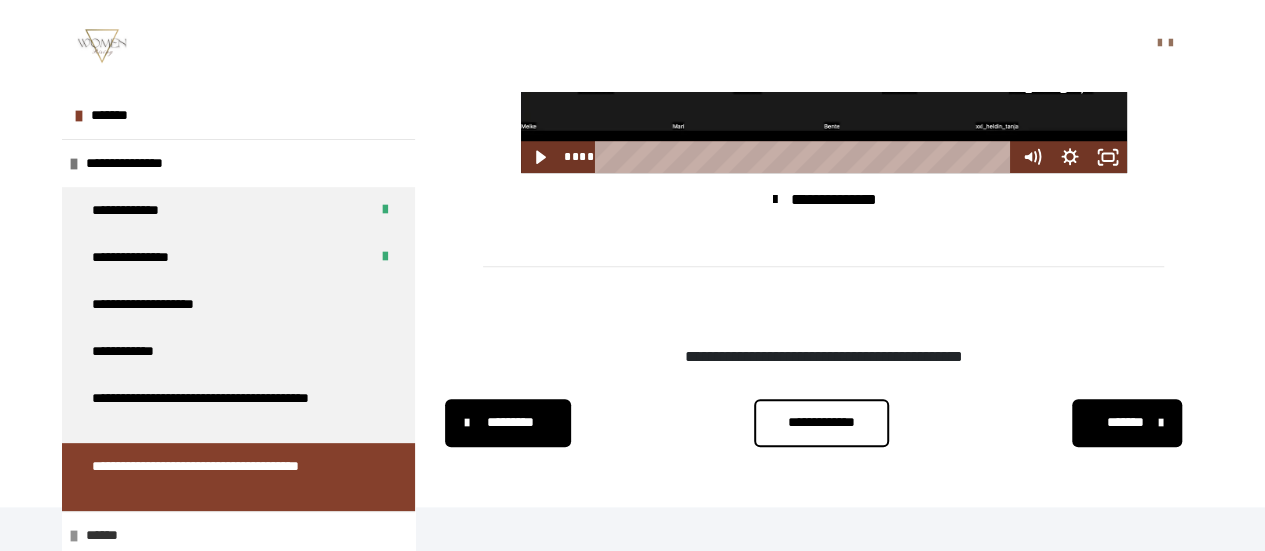 scroll, scrollTop: 206, scrollLeft: 0, axis: vertical 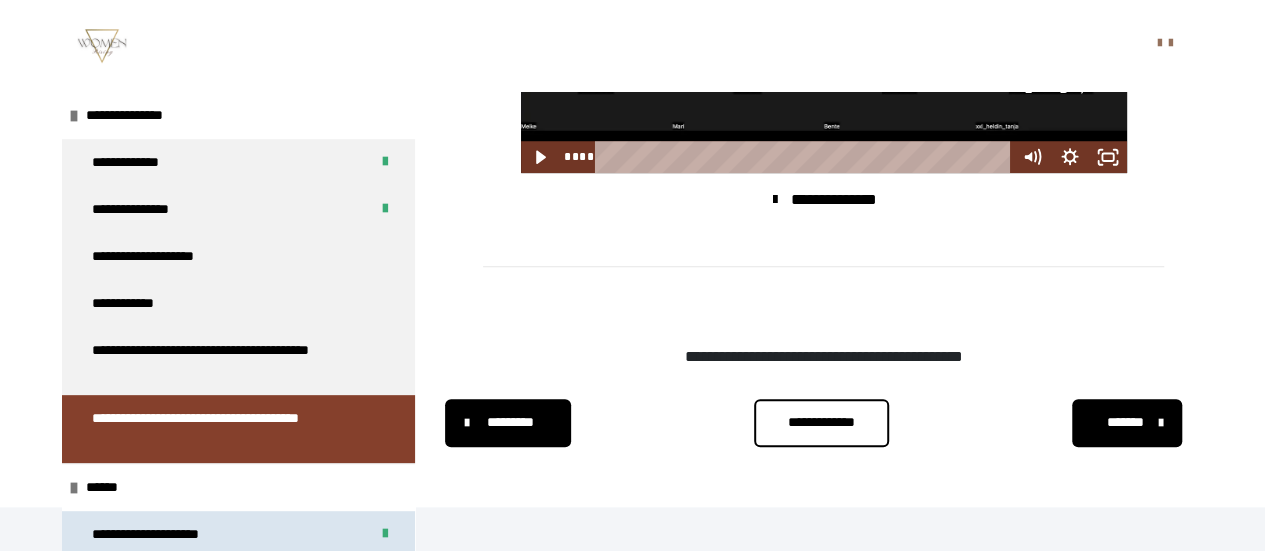click on "**********" at bounding box center (179, 534) 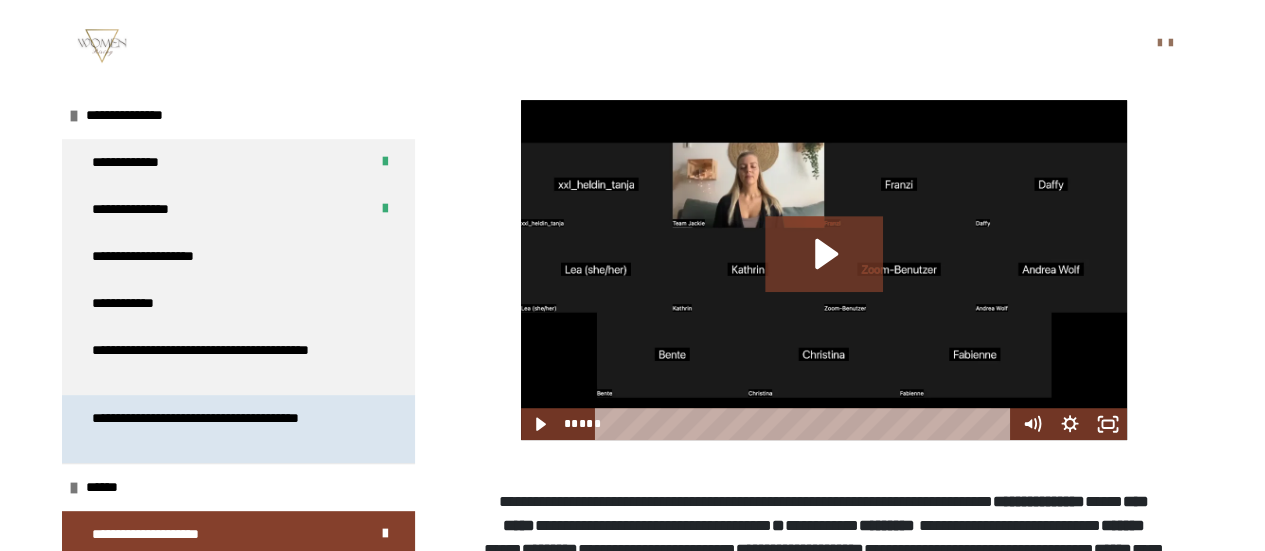 scroll, scrollTop: 430, scrollLeft: 0, axis: vertical 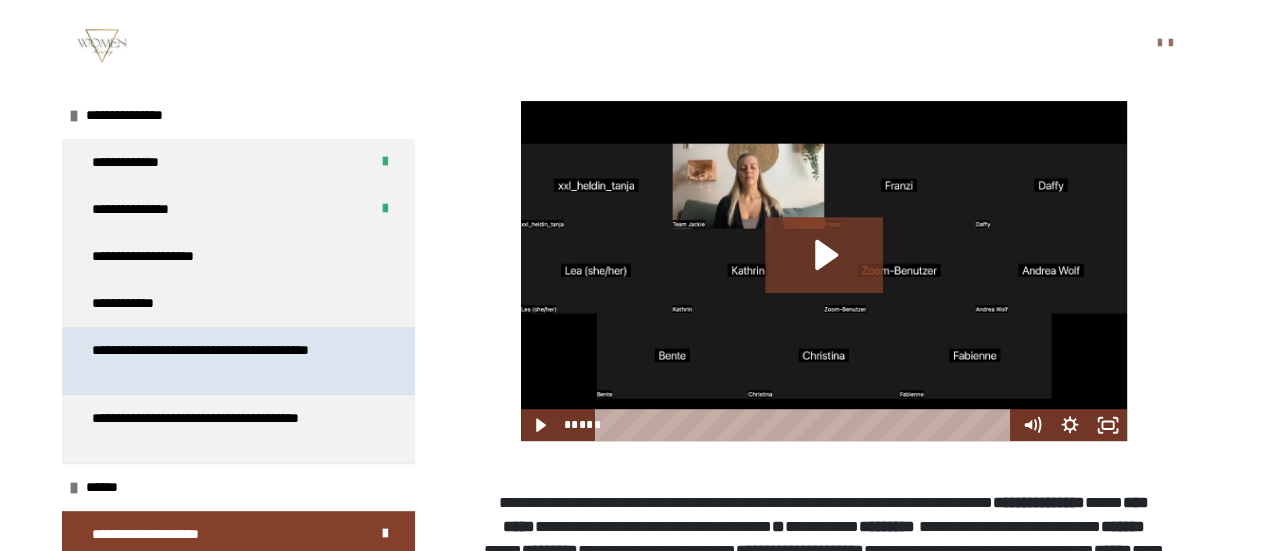 click on "**********" at bounding box center (223, 361) 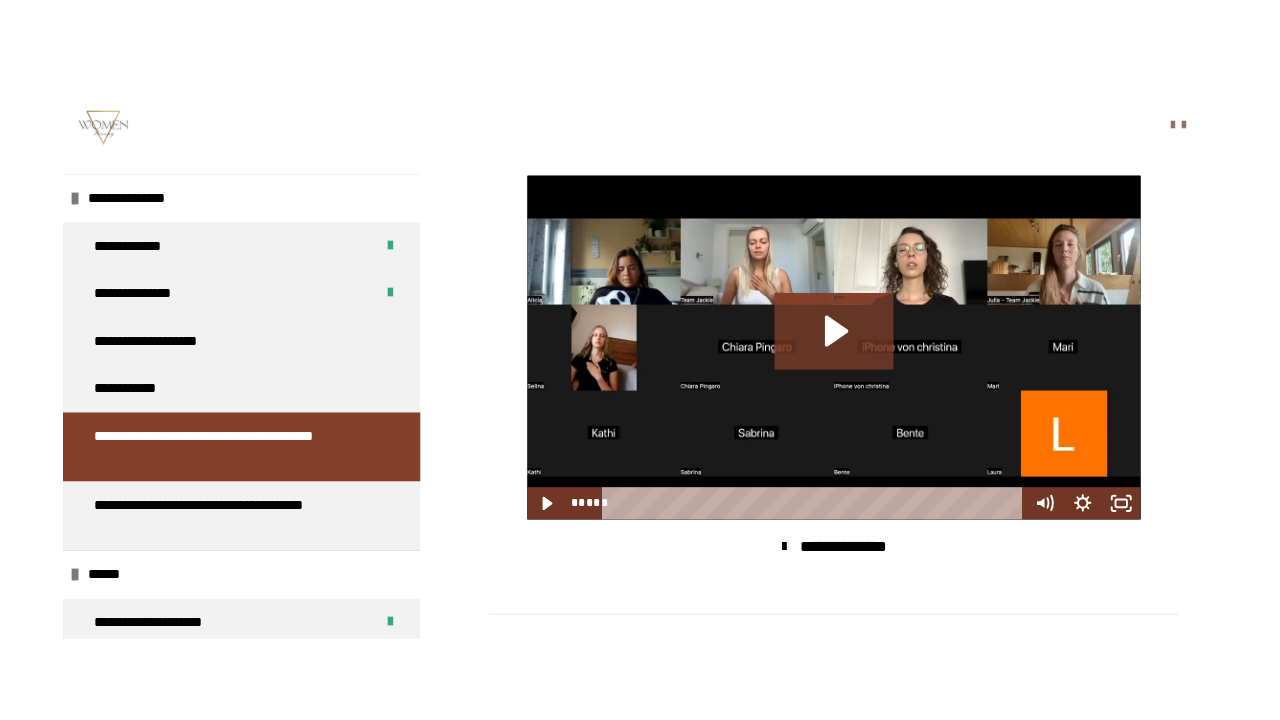 scroll, scrollTop: 520, scrollLeft: 0, axis: vertical 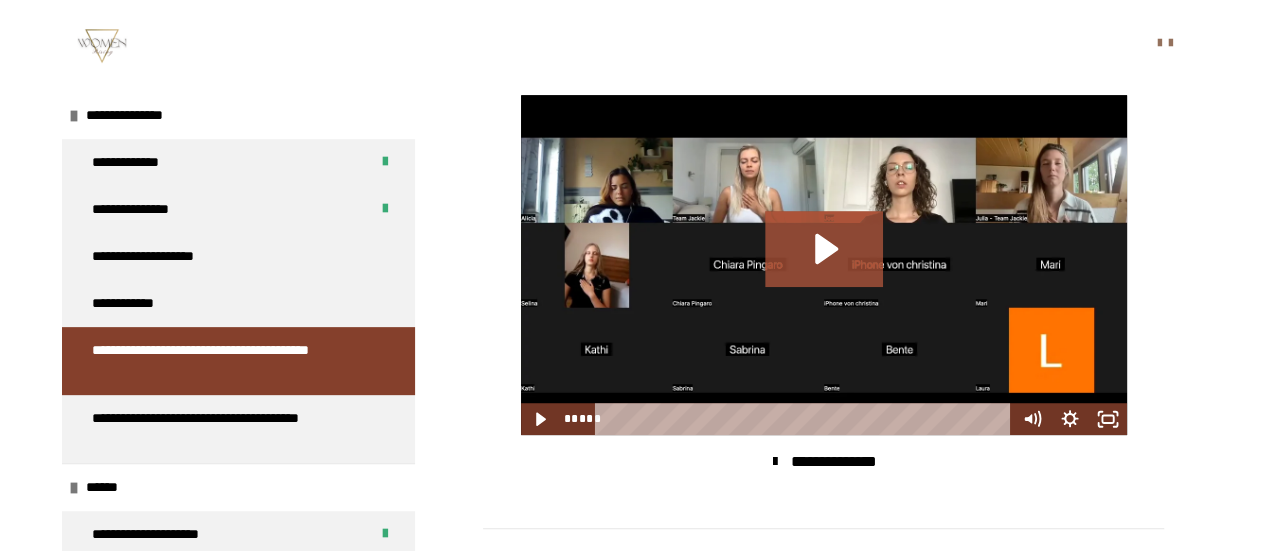 click 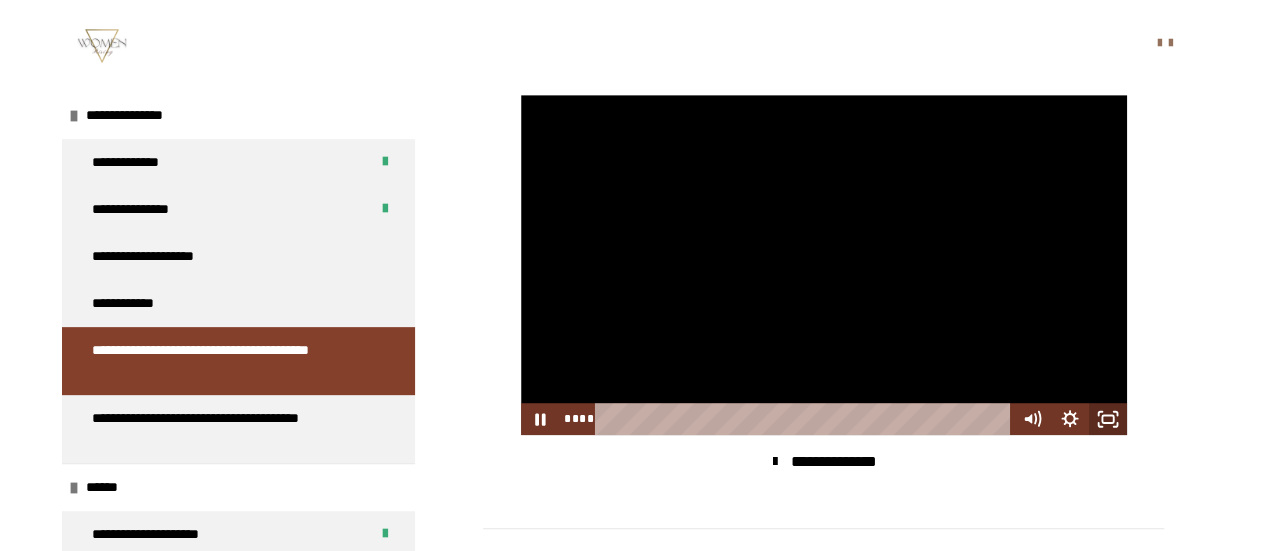 click 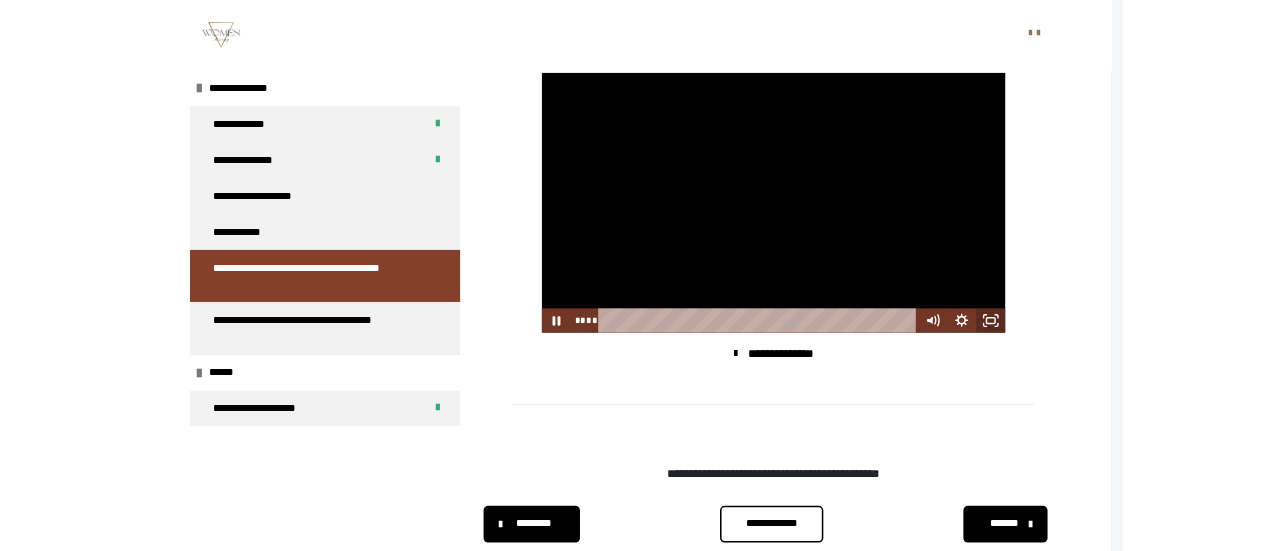 scroll, scrollTop: 37, scrollLeft: 0, axis: vertical 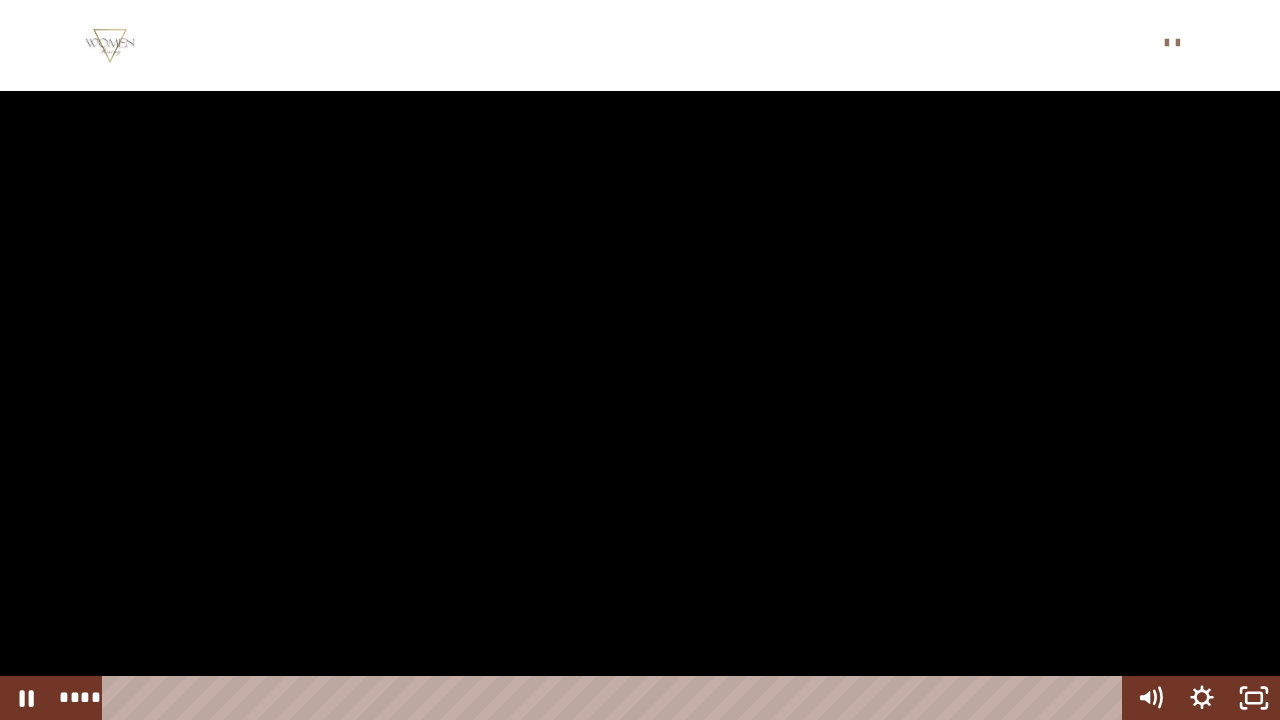 type 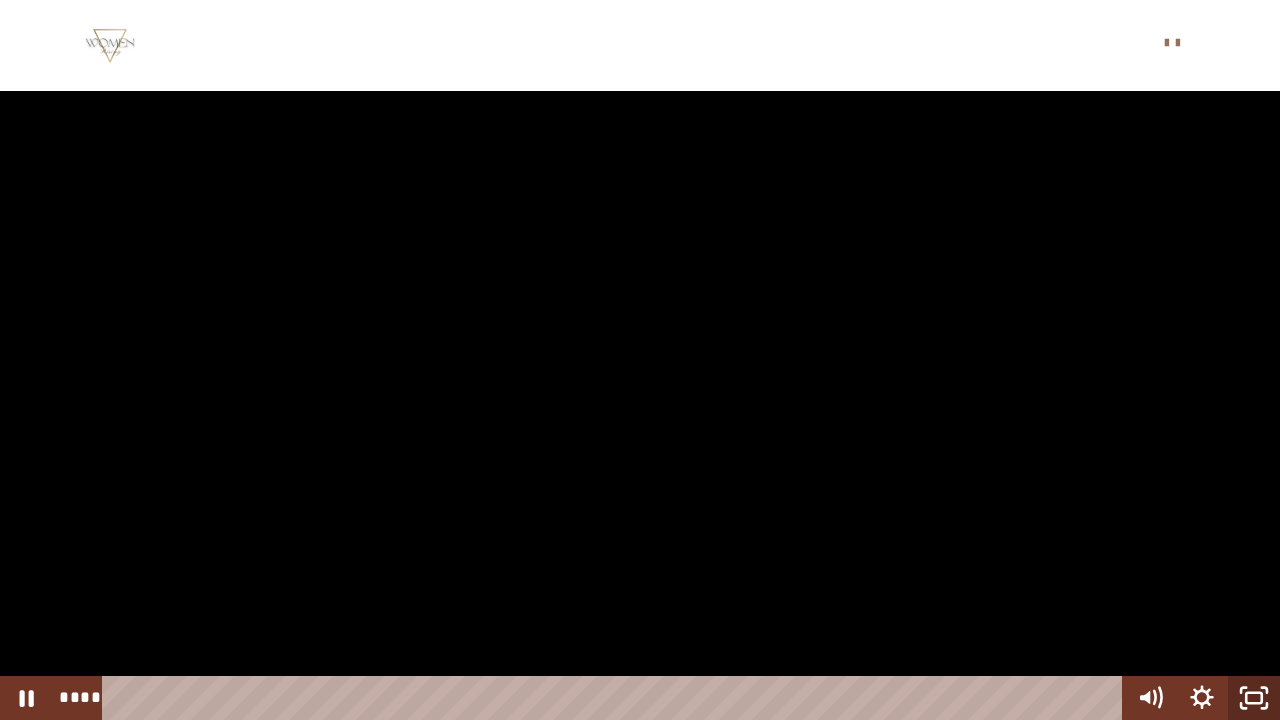 click 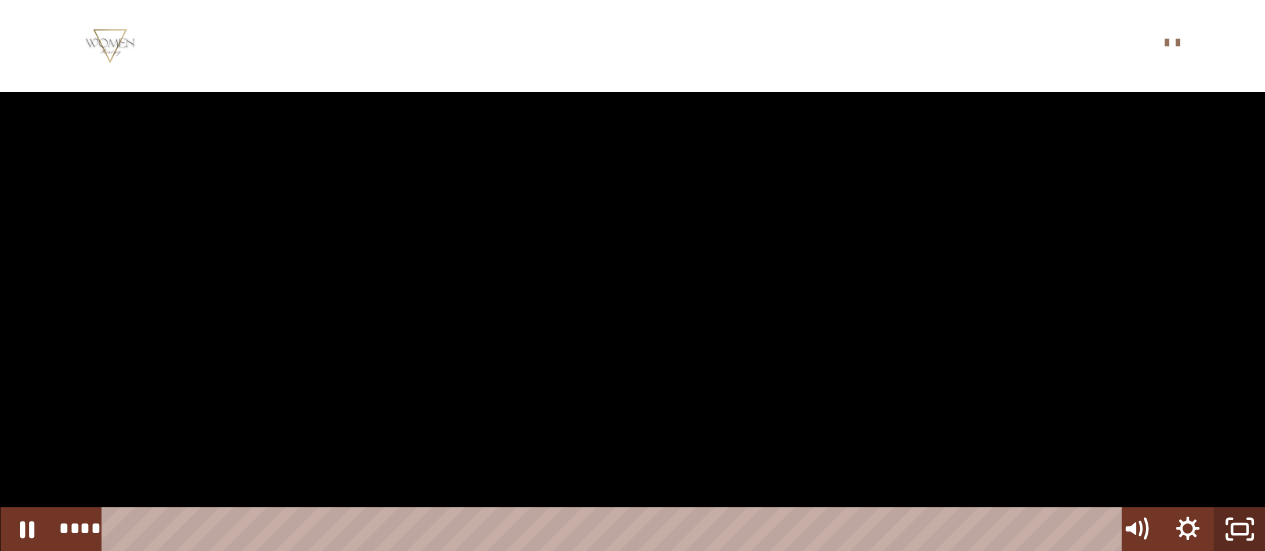 scroll, scrollTop: 206, scrollLeft: 0, axis: vertical 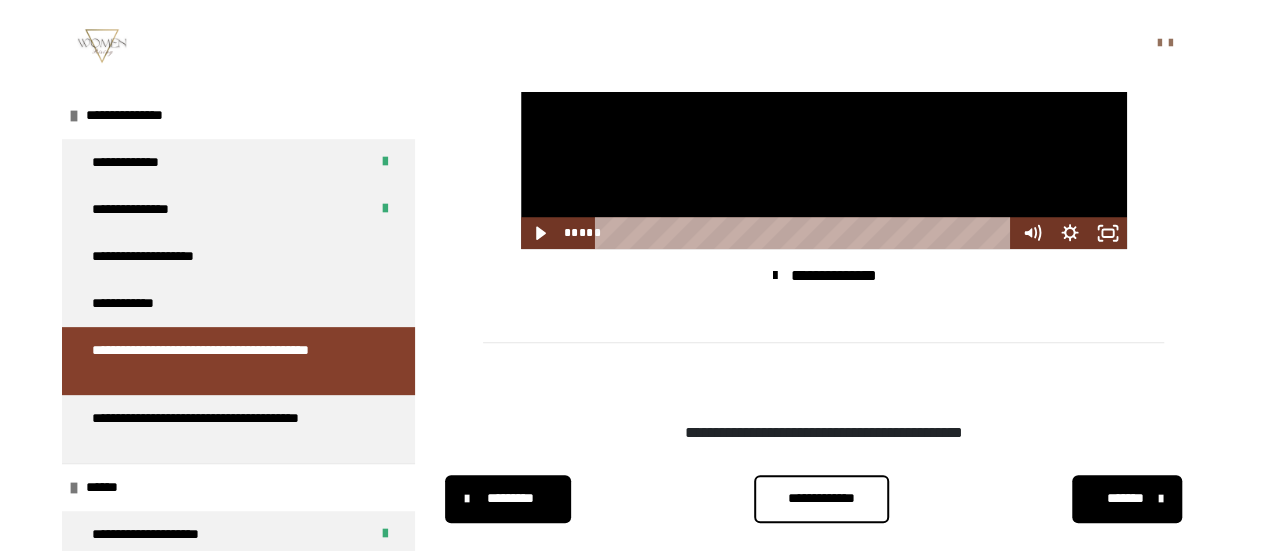 click on "**********" at bounding box center [821, 498] 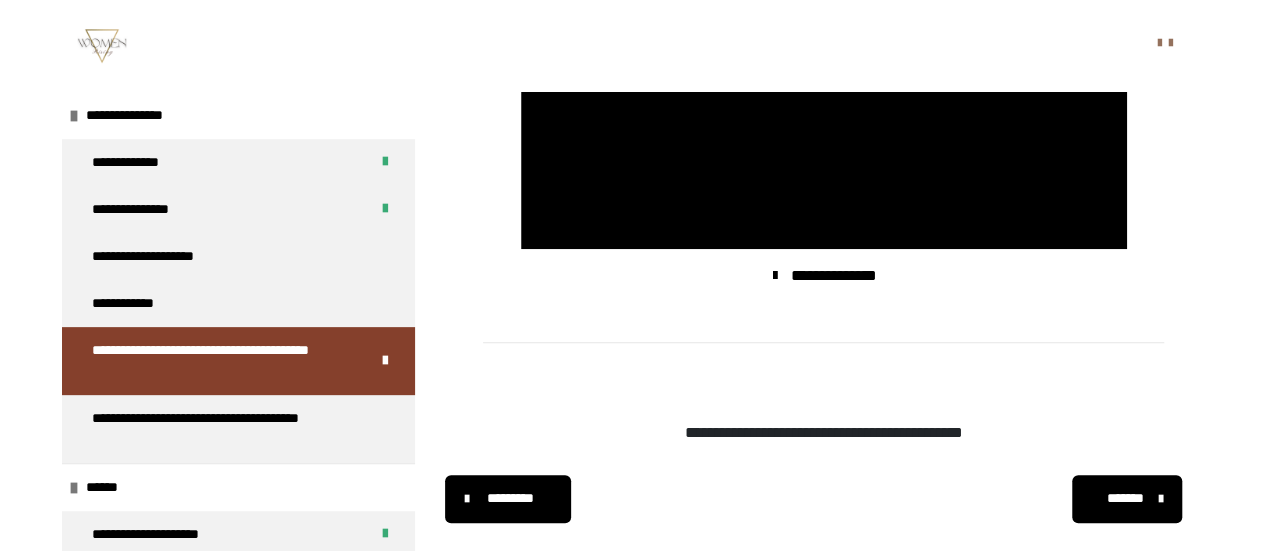 click on "**********" at bounding box center [823, 499] 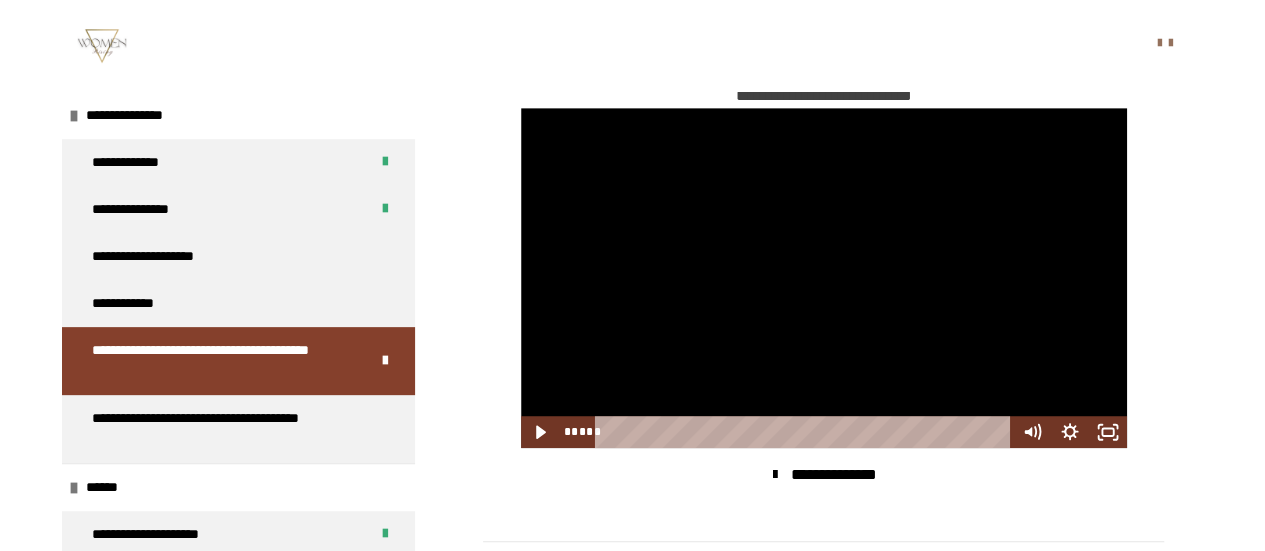 scroll, scrollTop: 252, scrollLeft: 0, axis: vertical 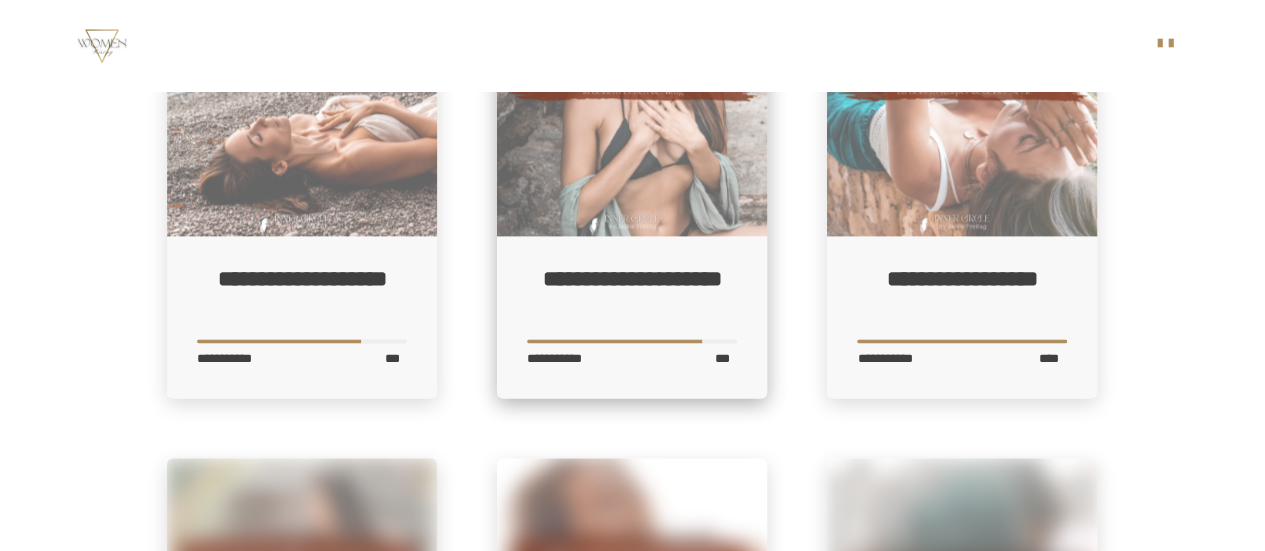 click at bounding box center [632, 101] 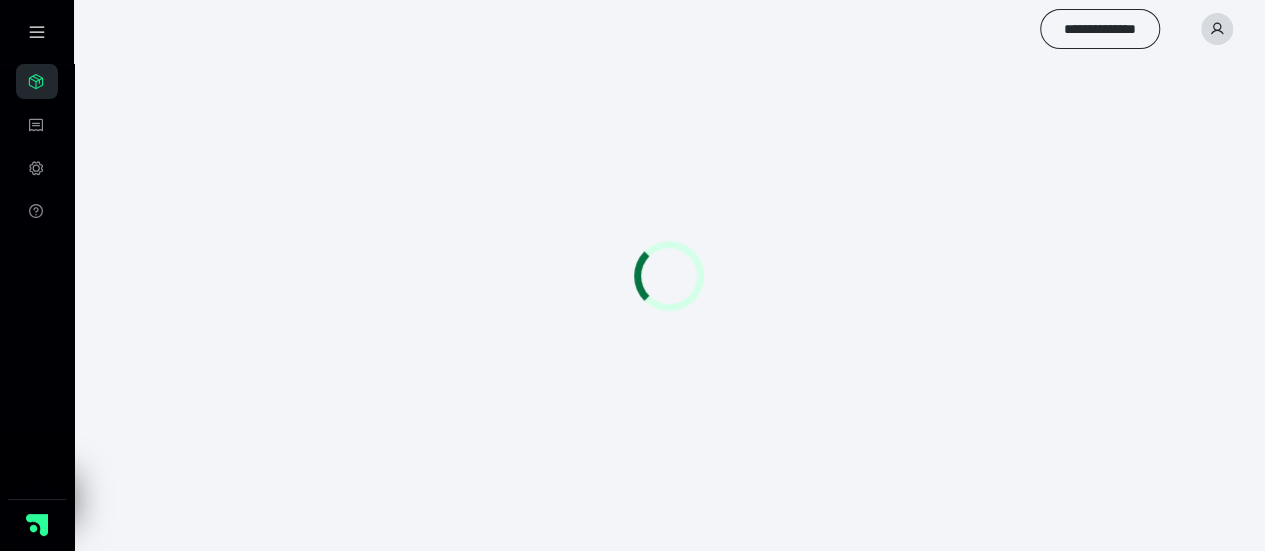 scroll, scrollTop: 56, scrollLeft: 0, axis: vertical 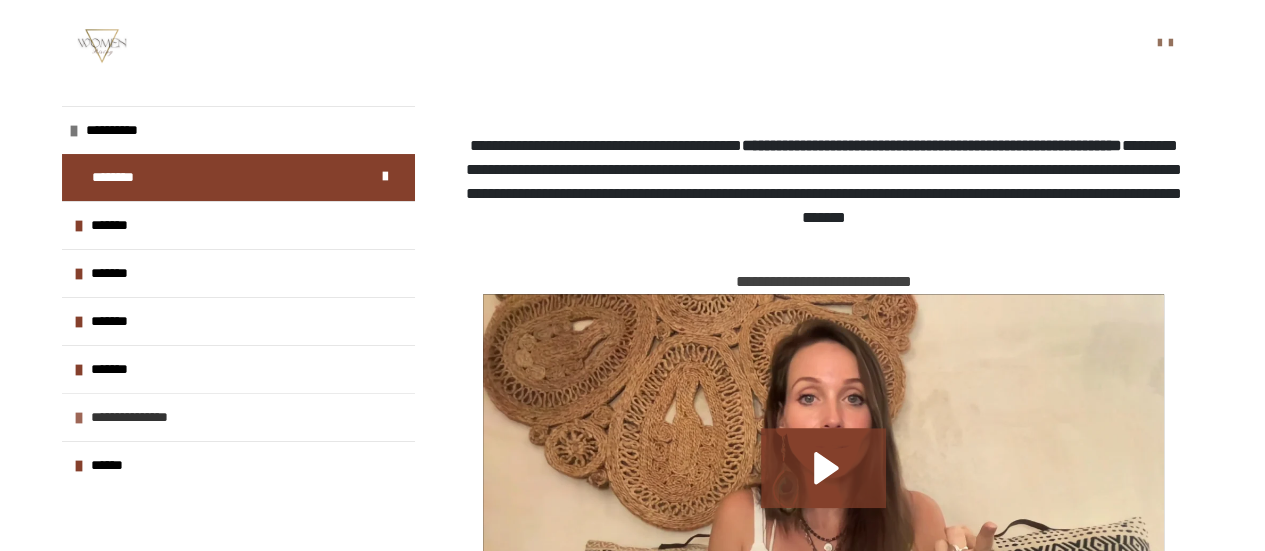 click on "**********" at bounding box center [159, 417] 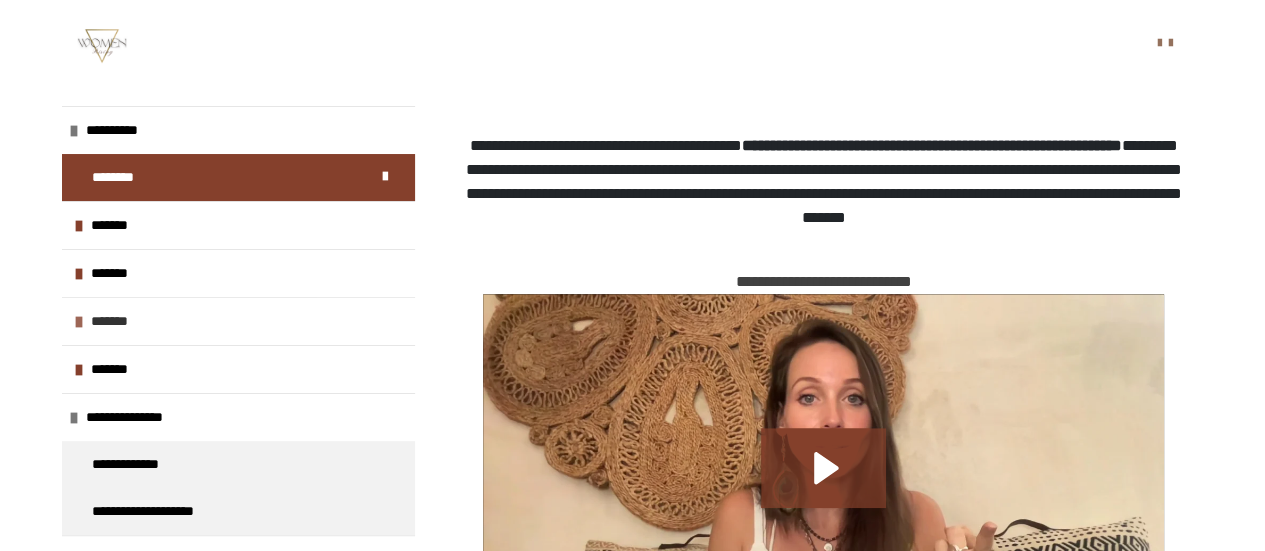 scroll, scrollTop: 24, scrollLeft: 0, axis: vertical 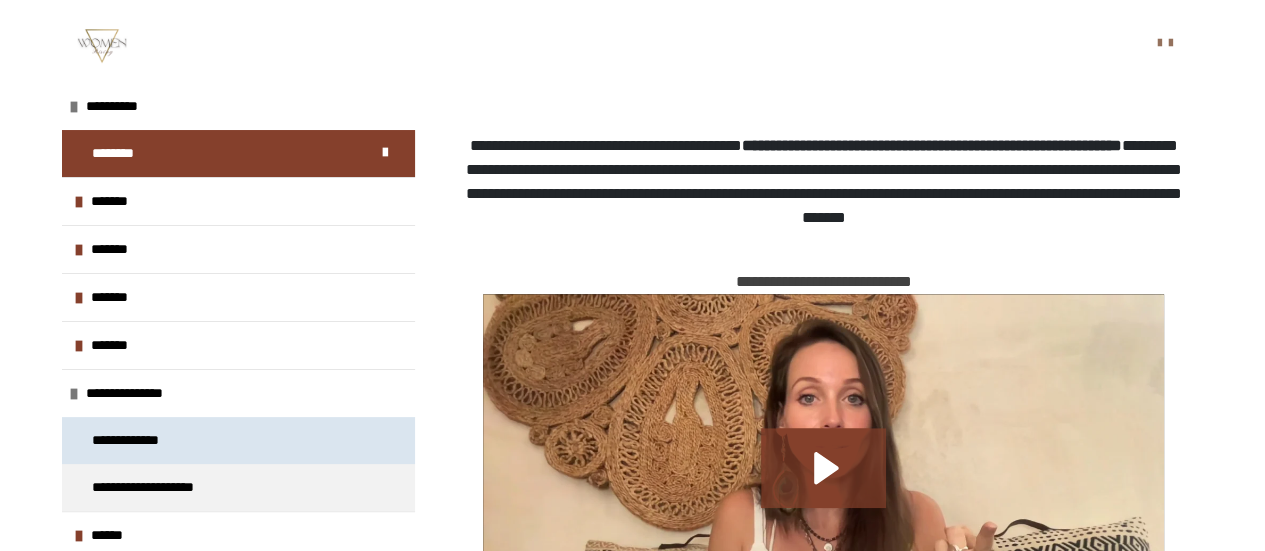 click on "**********" at bounding box center (238, 440) 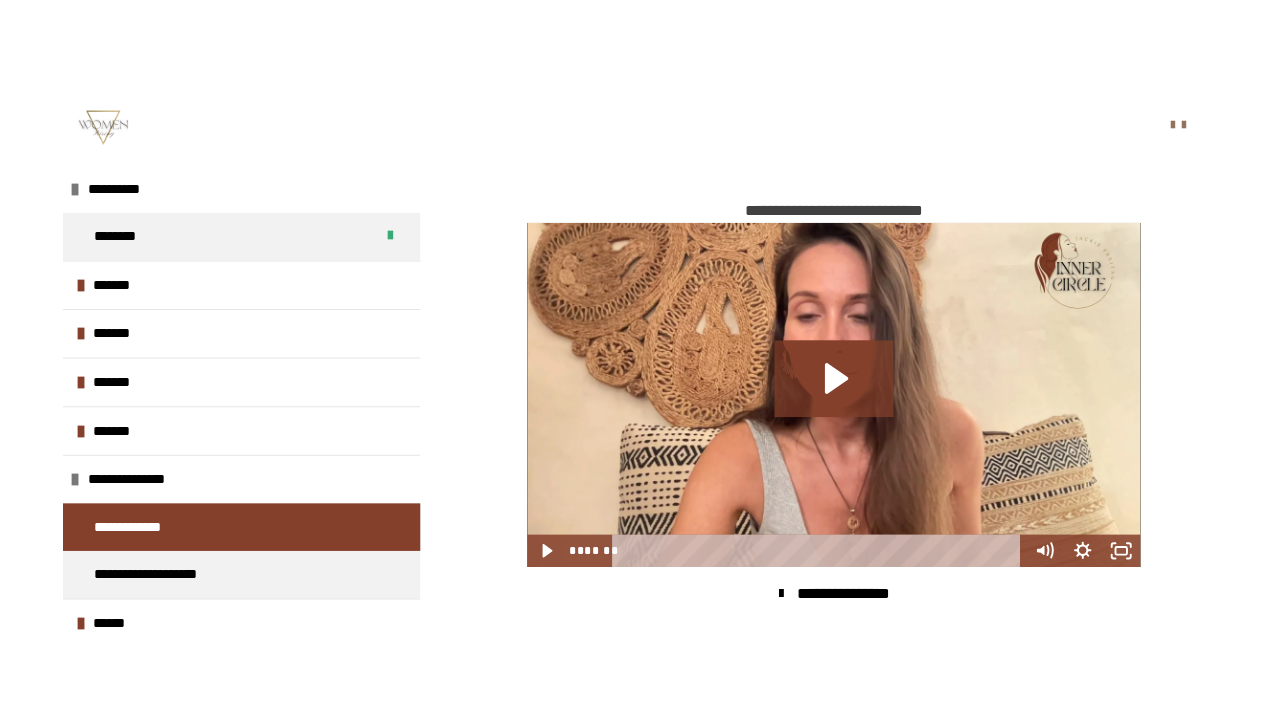 scroll, scrollTop: 497, scrollLeft: 0, axis: vertical 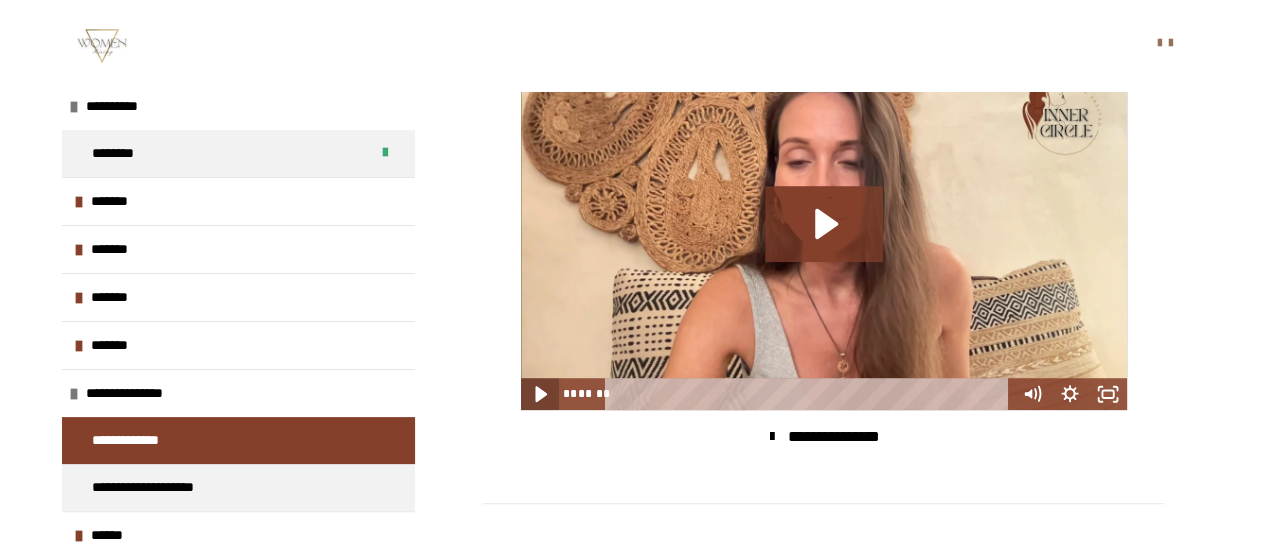 click 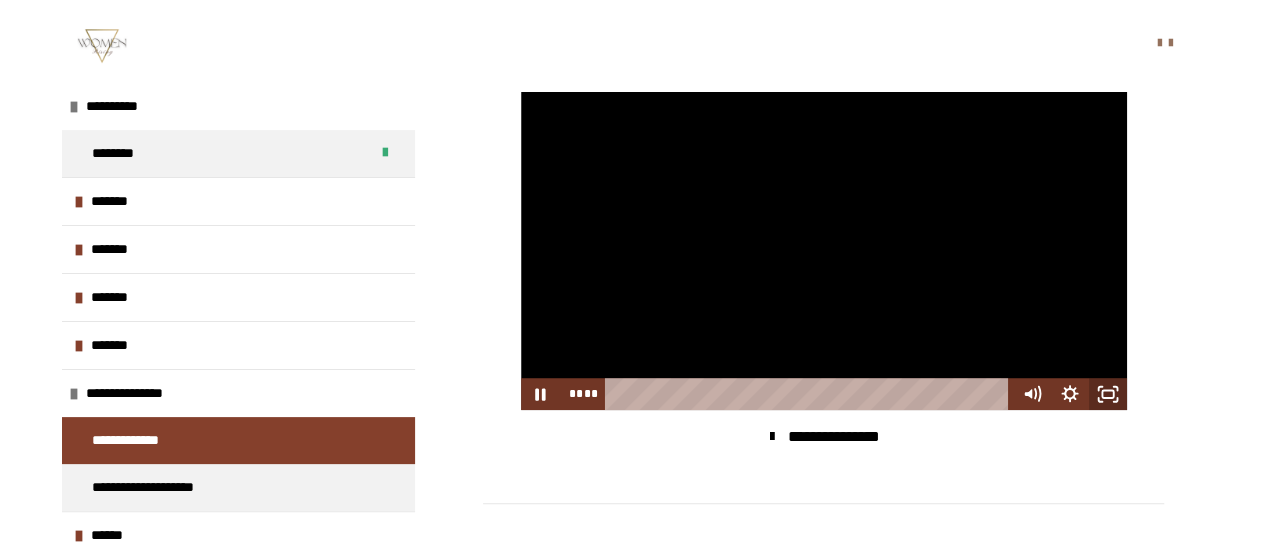click 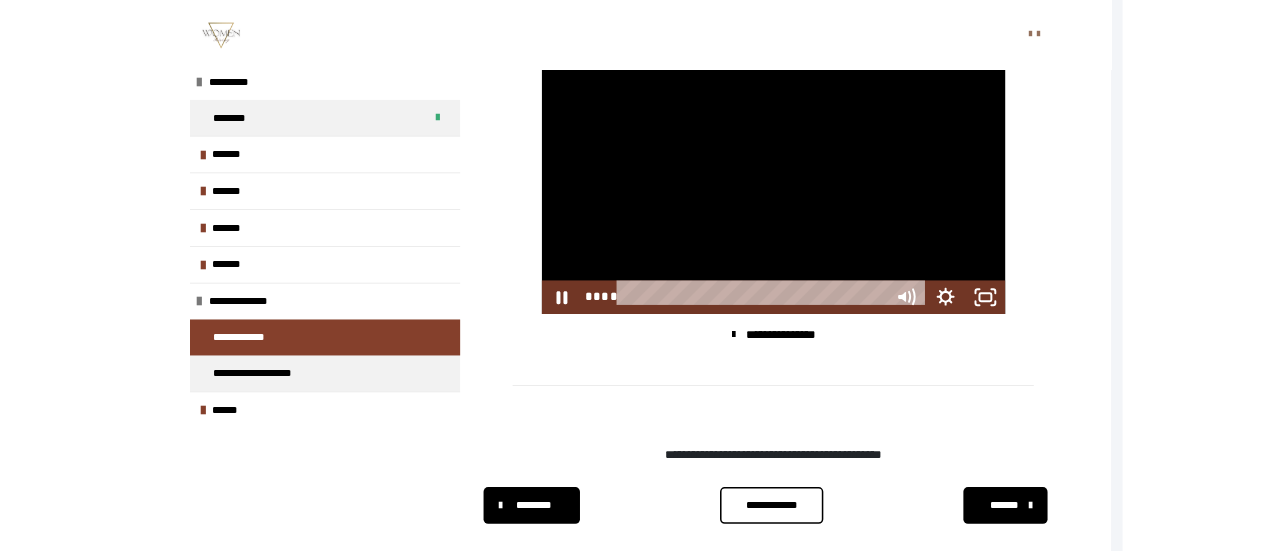 scroll, scrollTop: 0, scrollLeft: 0, axis: both 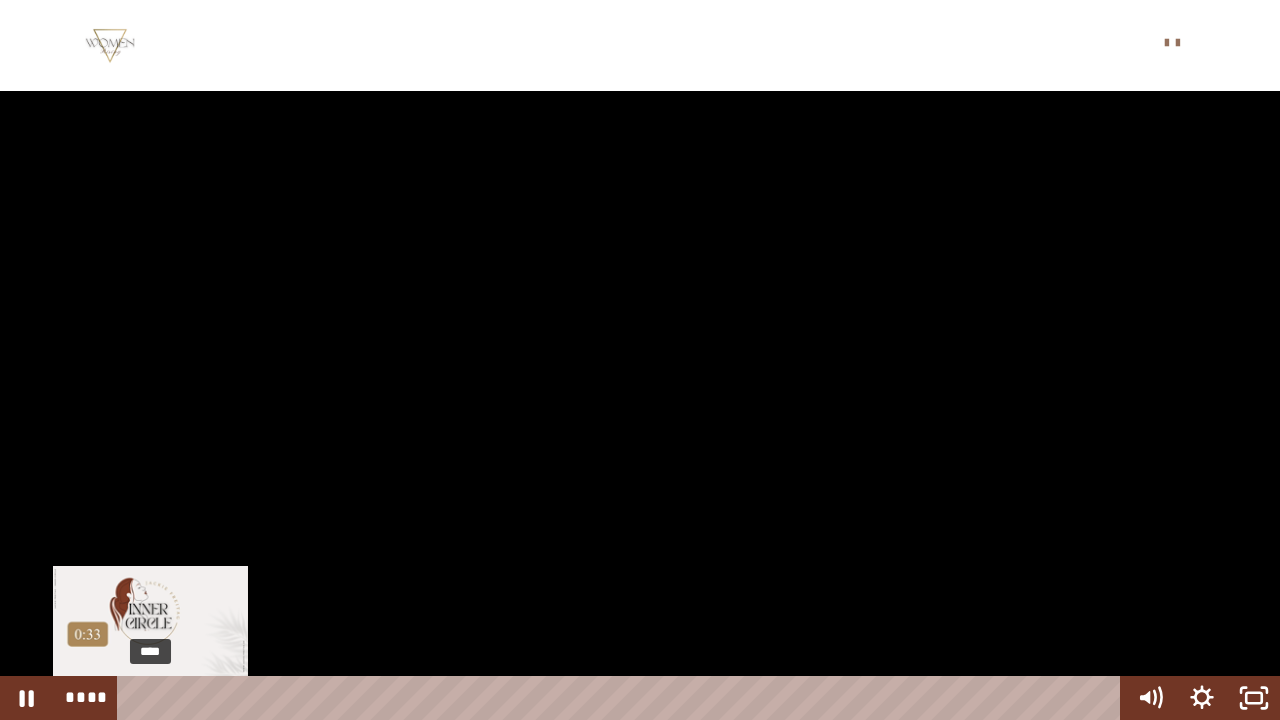 click on "****" at bounding box center (622, 698) 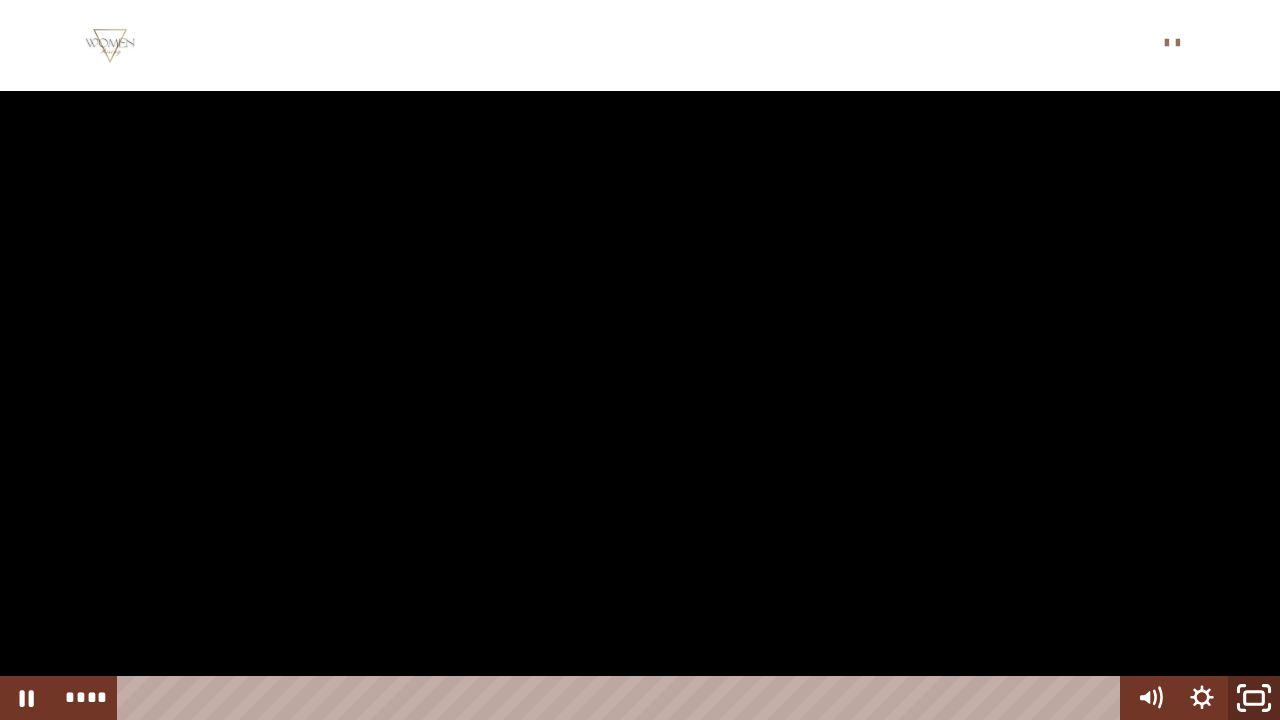 click 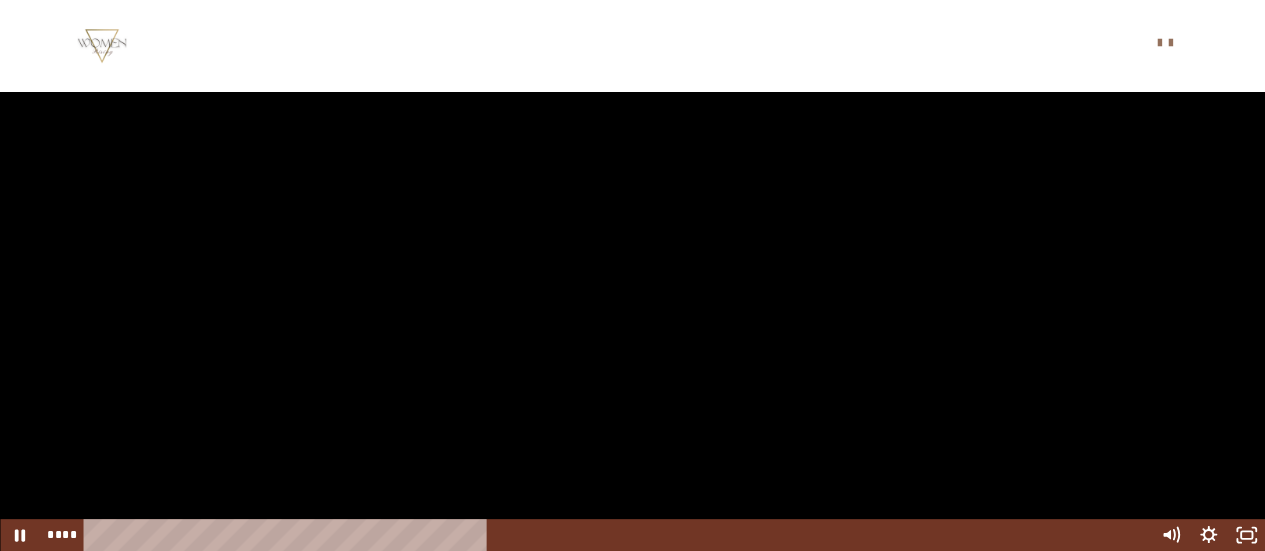 type 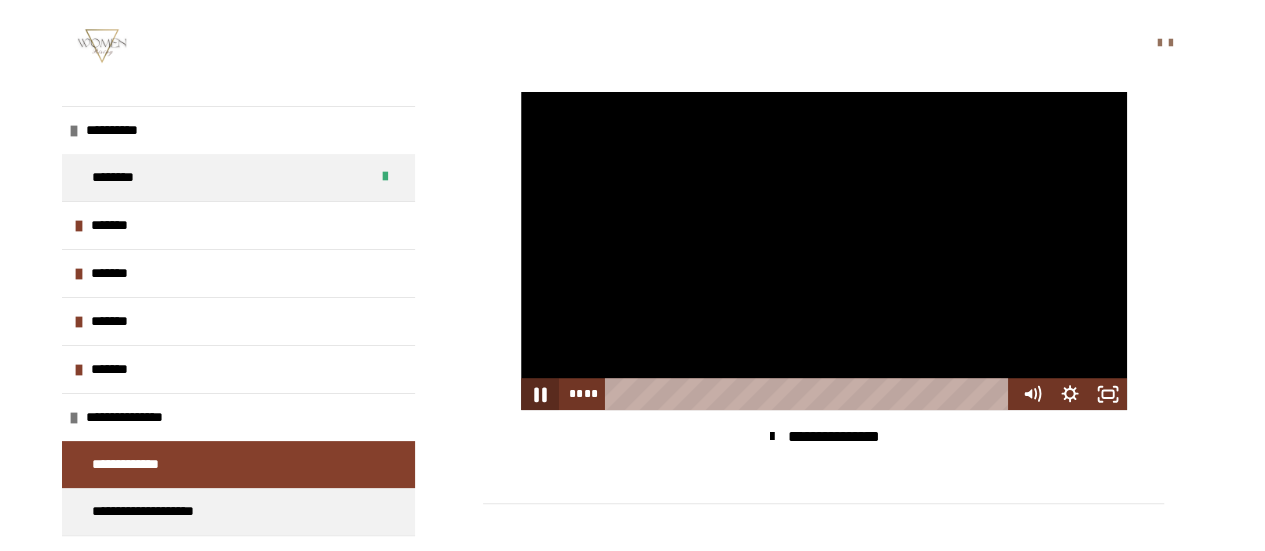 click 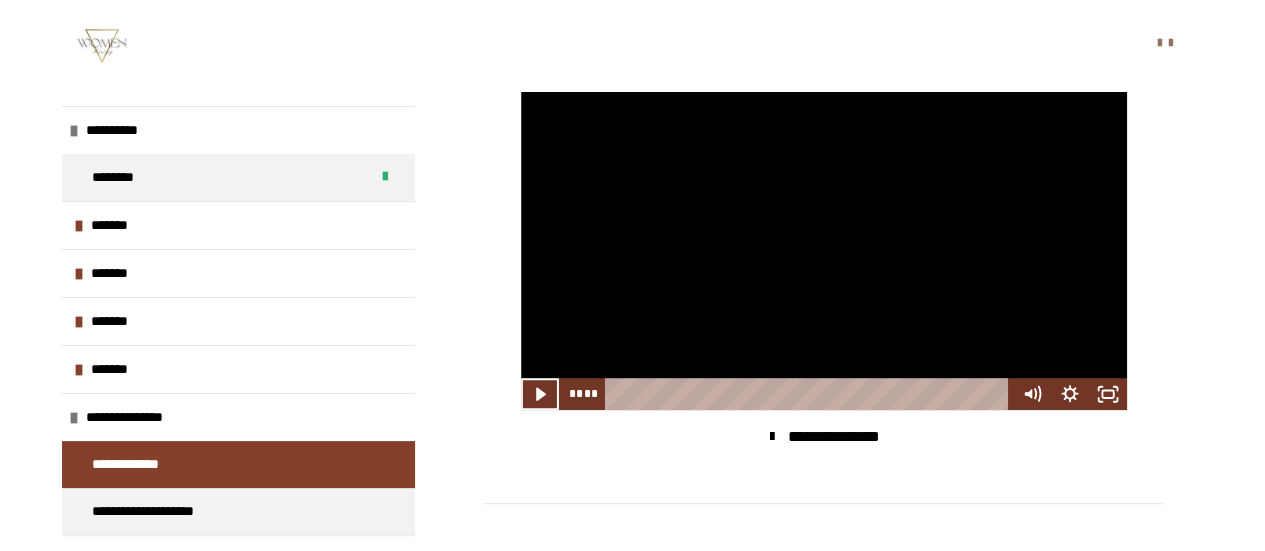click 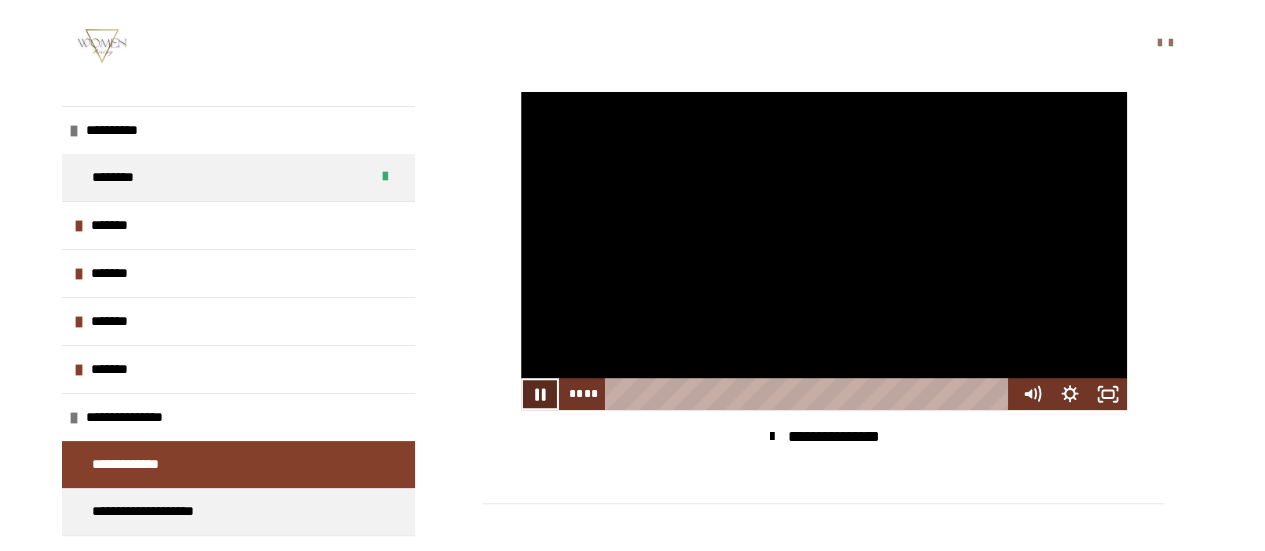 type 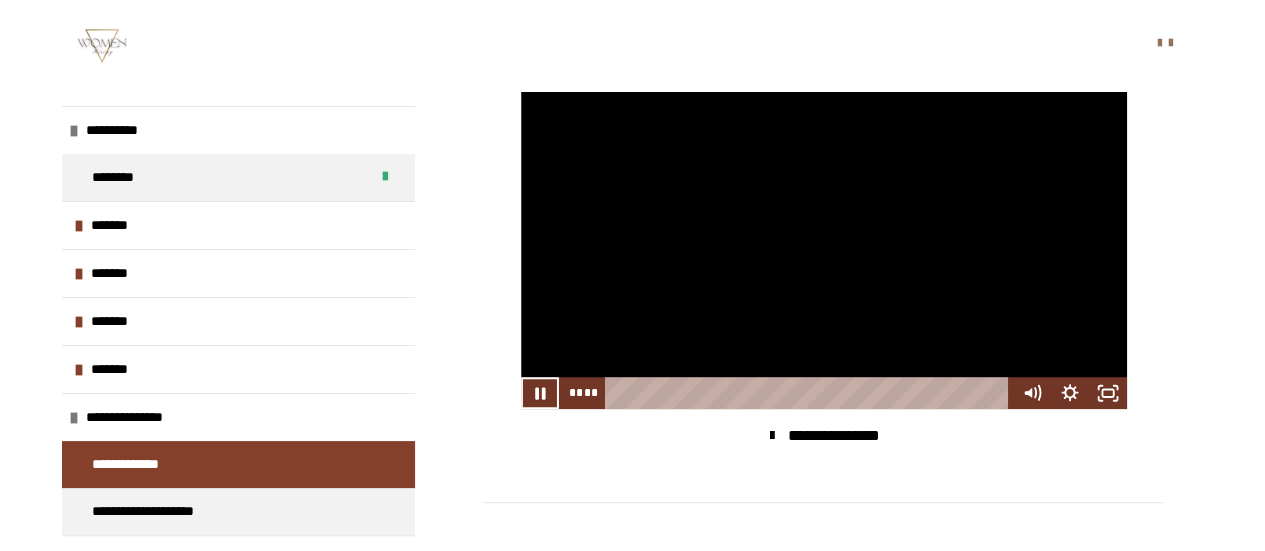 scroll, scrollTop: 488, scrollLeft: 0, axis: vertical 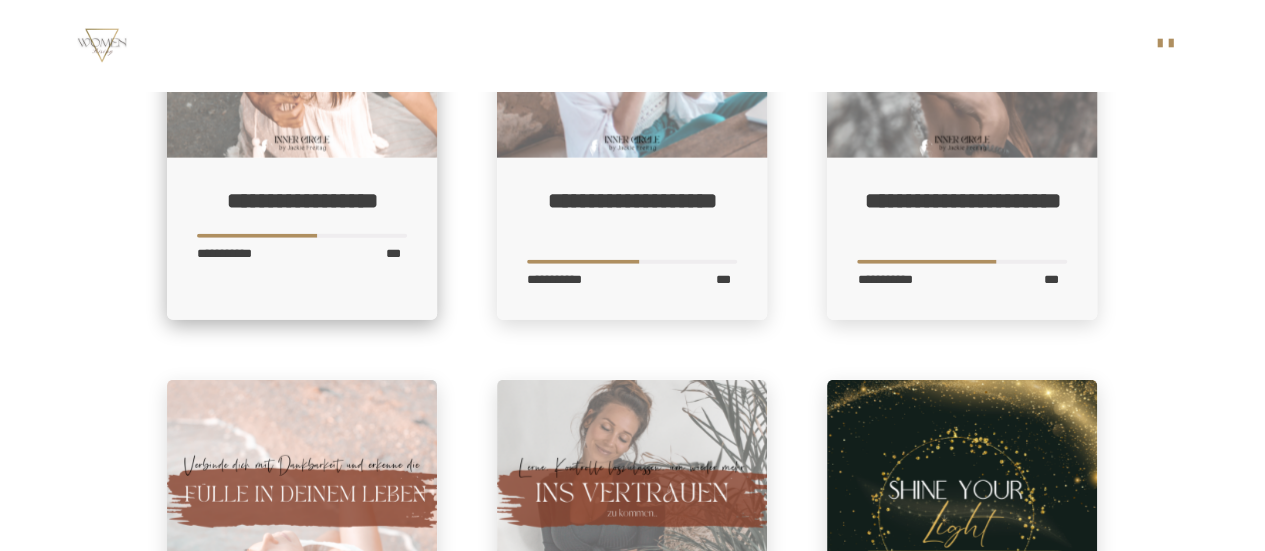 click on "**********" at bounding box center (302, 239) 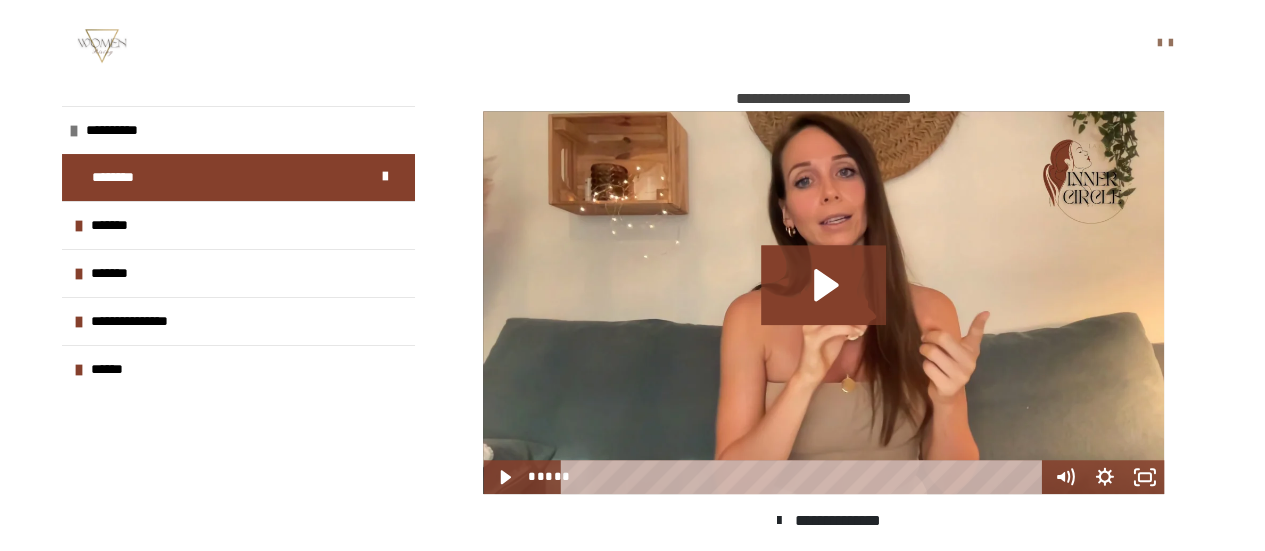 scroll, scrollTop: 640, scrollLeft: 0, axis: vertical 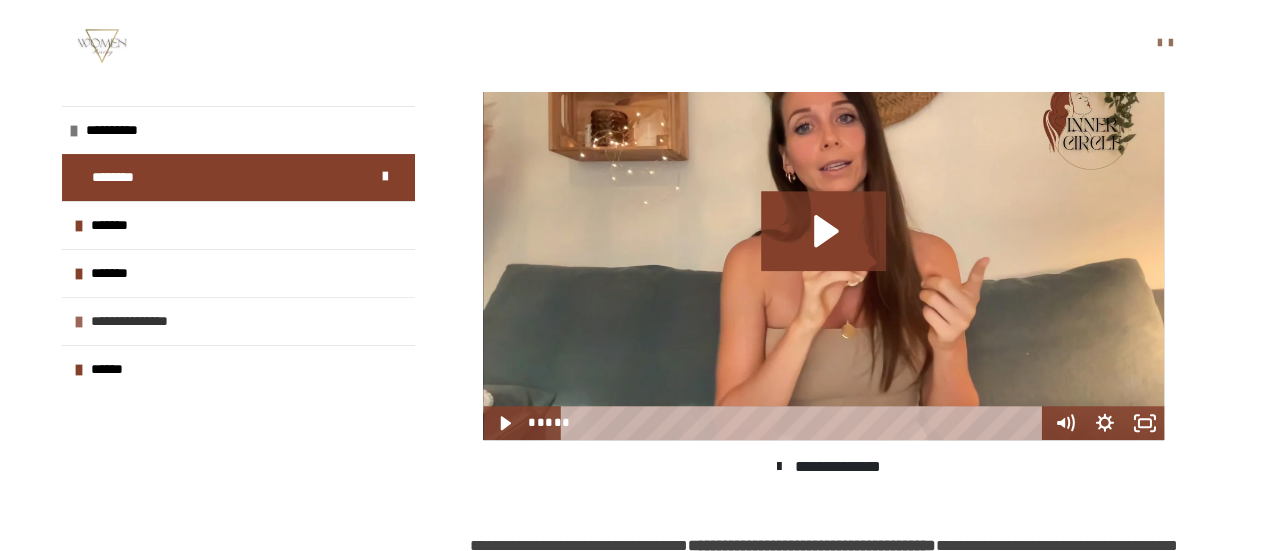 click on "**********" at bounding box center [159, 321] 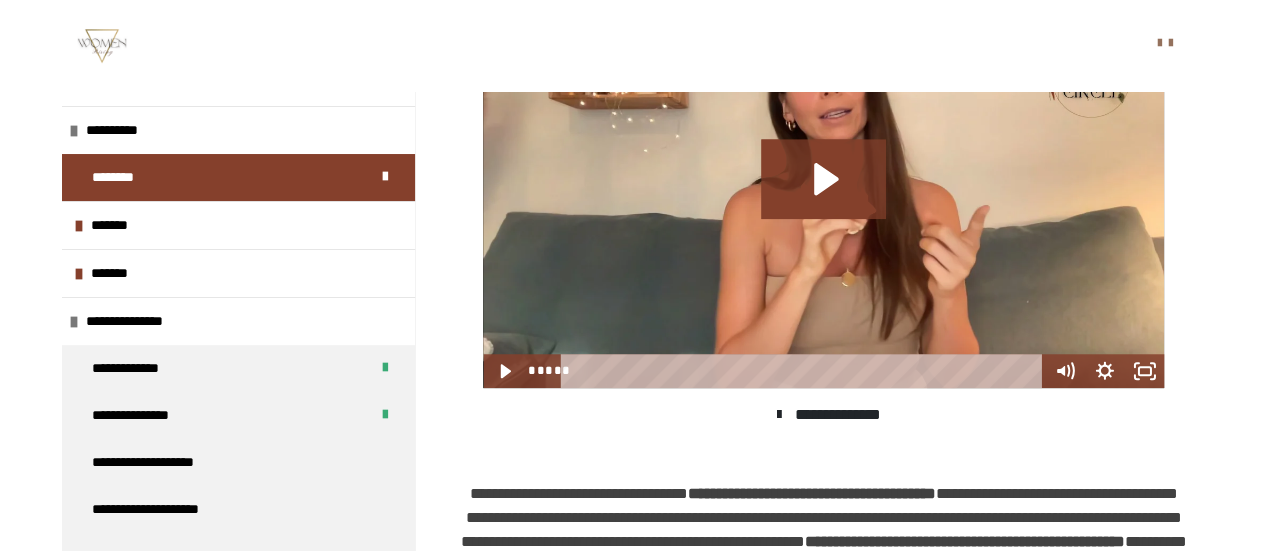 scroll, scrollTop: 690, scrollLeft: 0, axis: vertical 